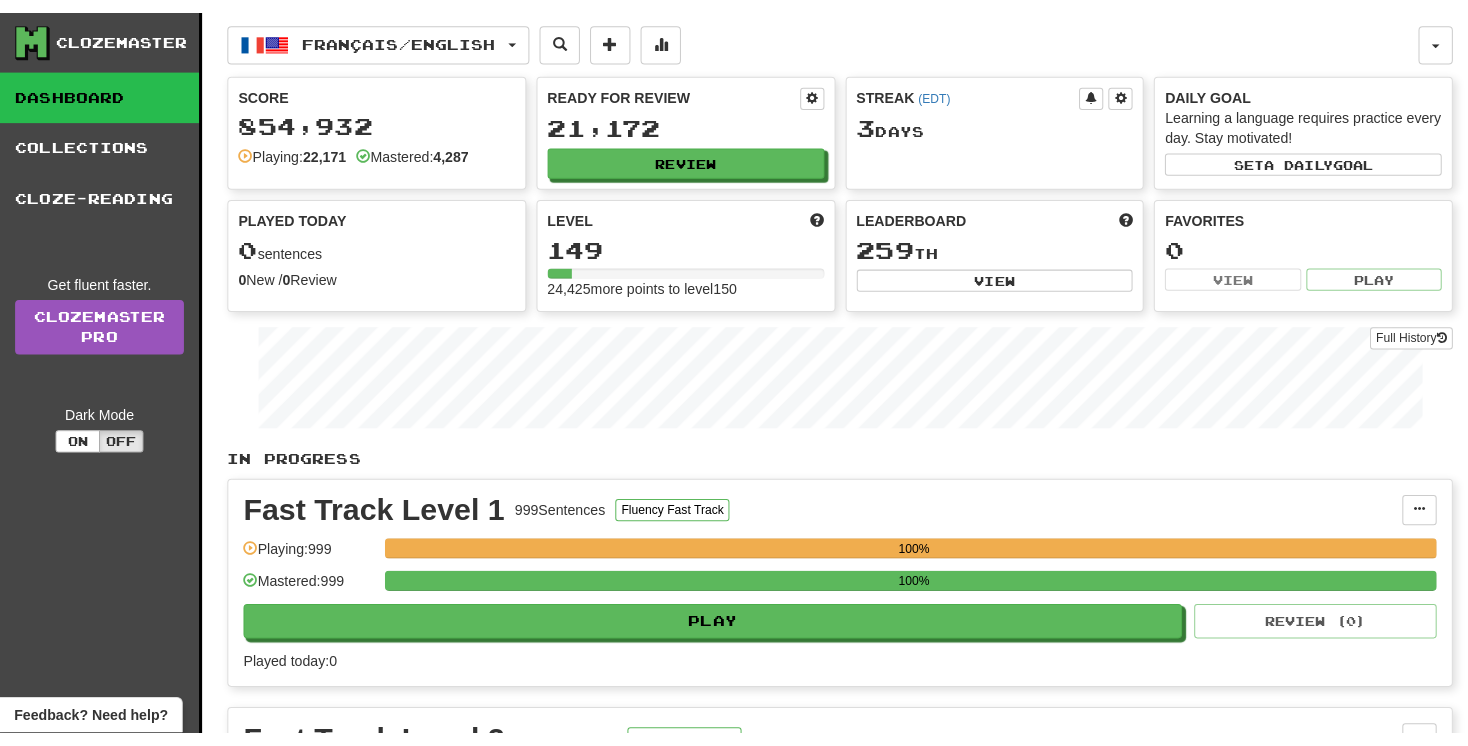scroll, scrollTop: 0, scrollLeft: 0, axis: both 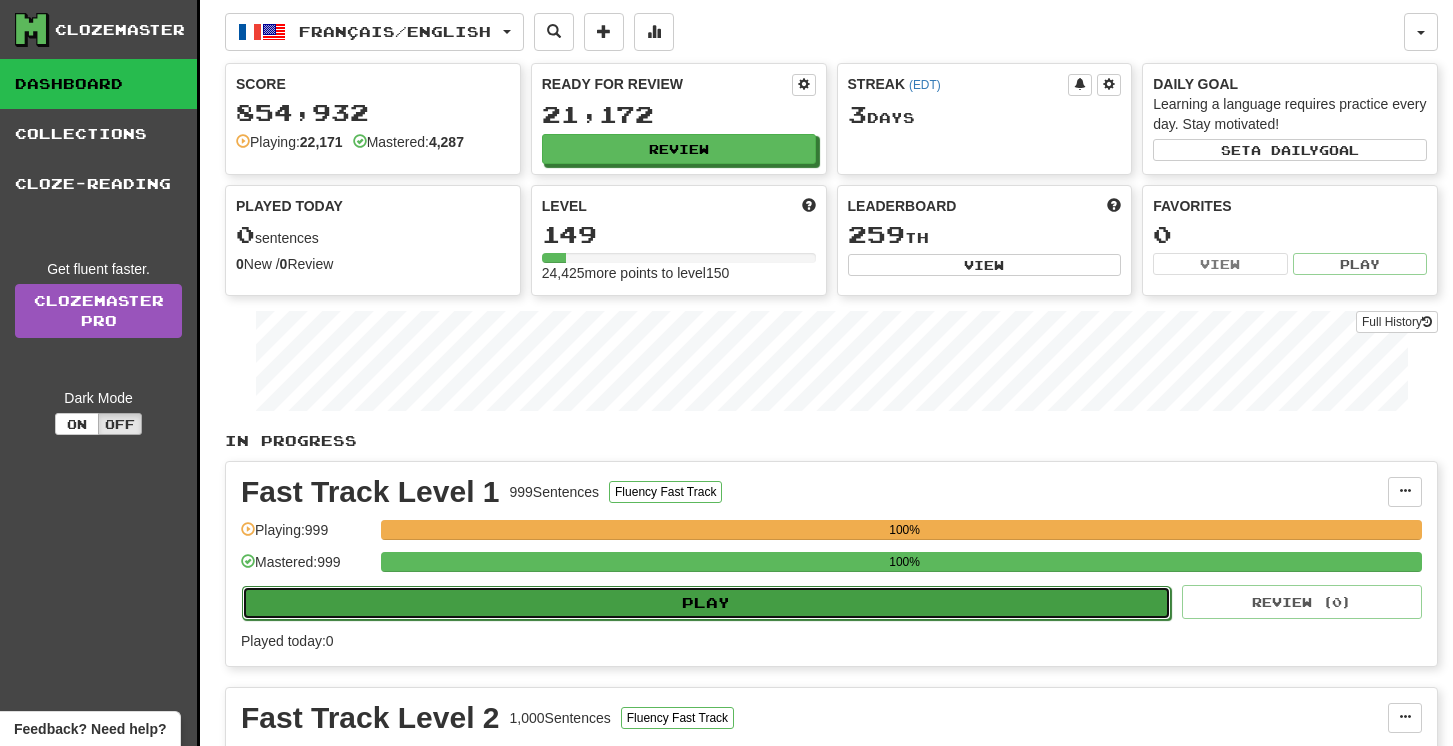 click on "Play" at bounding box center [706, 603] 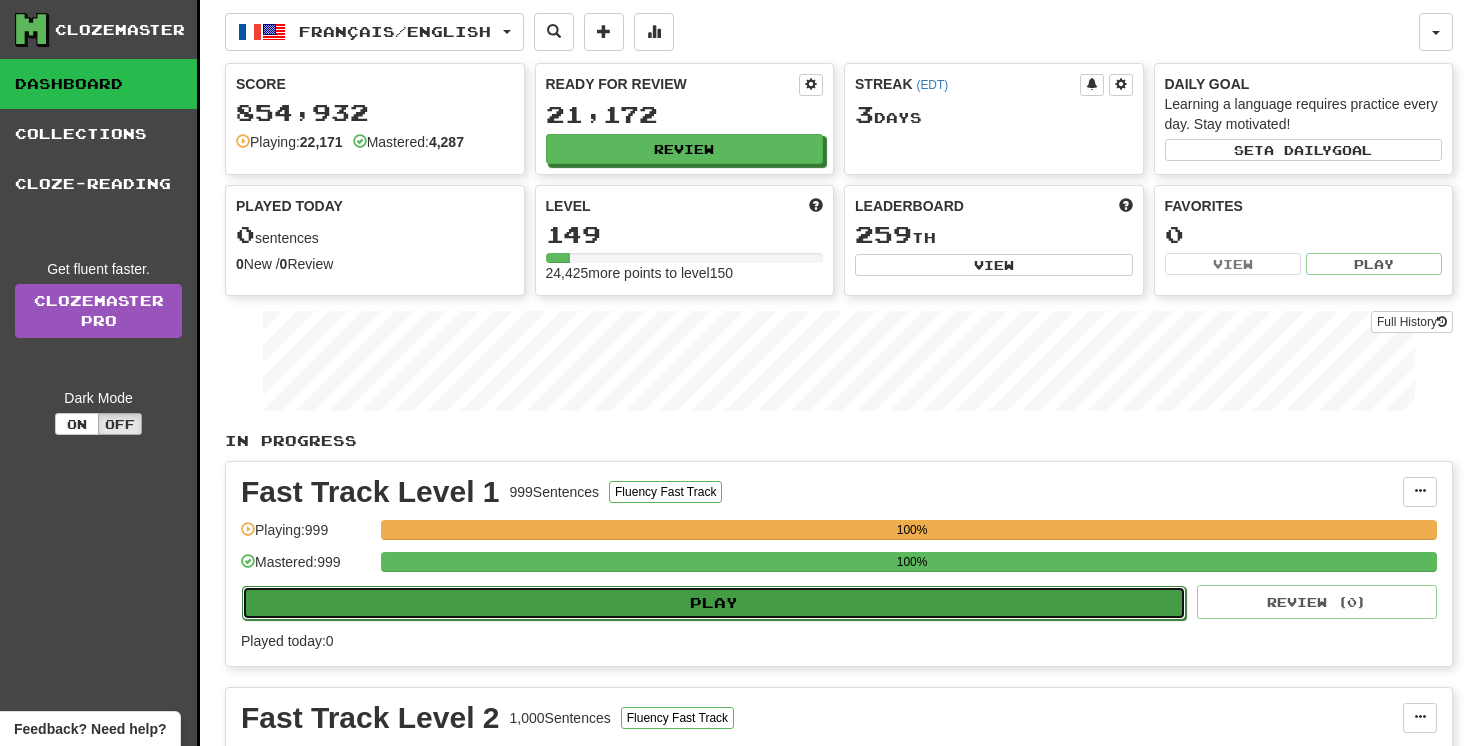 select on "**" 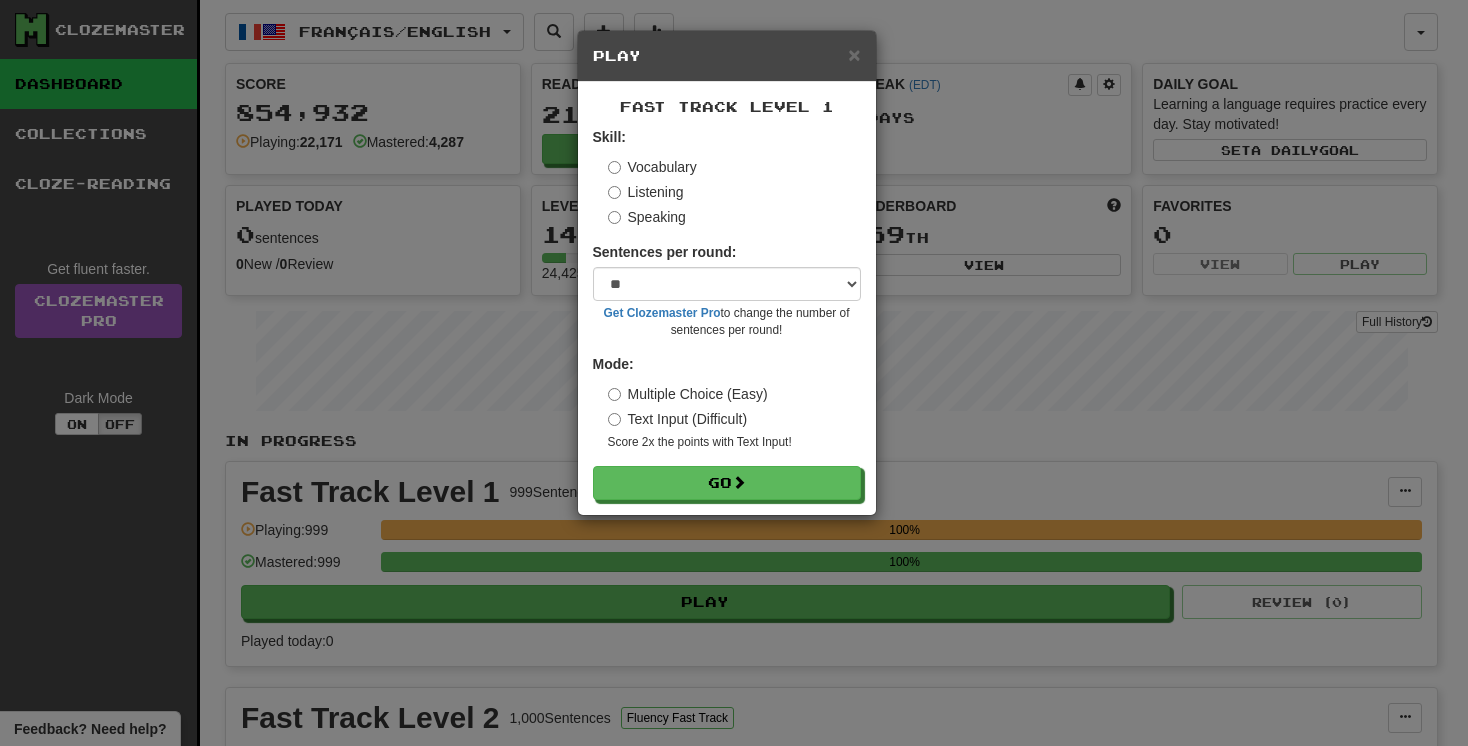click on "Skill: Vocabulary Listening Speaking Sentences per round: * ** ** ** ** ** *** ******** Get Clozemaster Pro  to change the number of sentences per round! Mode: Multiple Choice (Easy) Text Input (Difficult) Score 2x the points with Text Input ! Go" at bounding box center (727, 313) 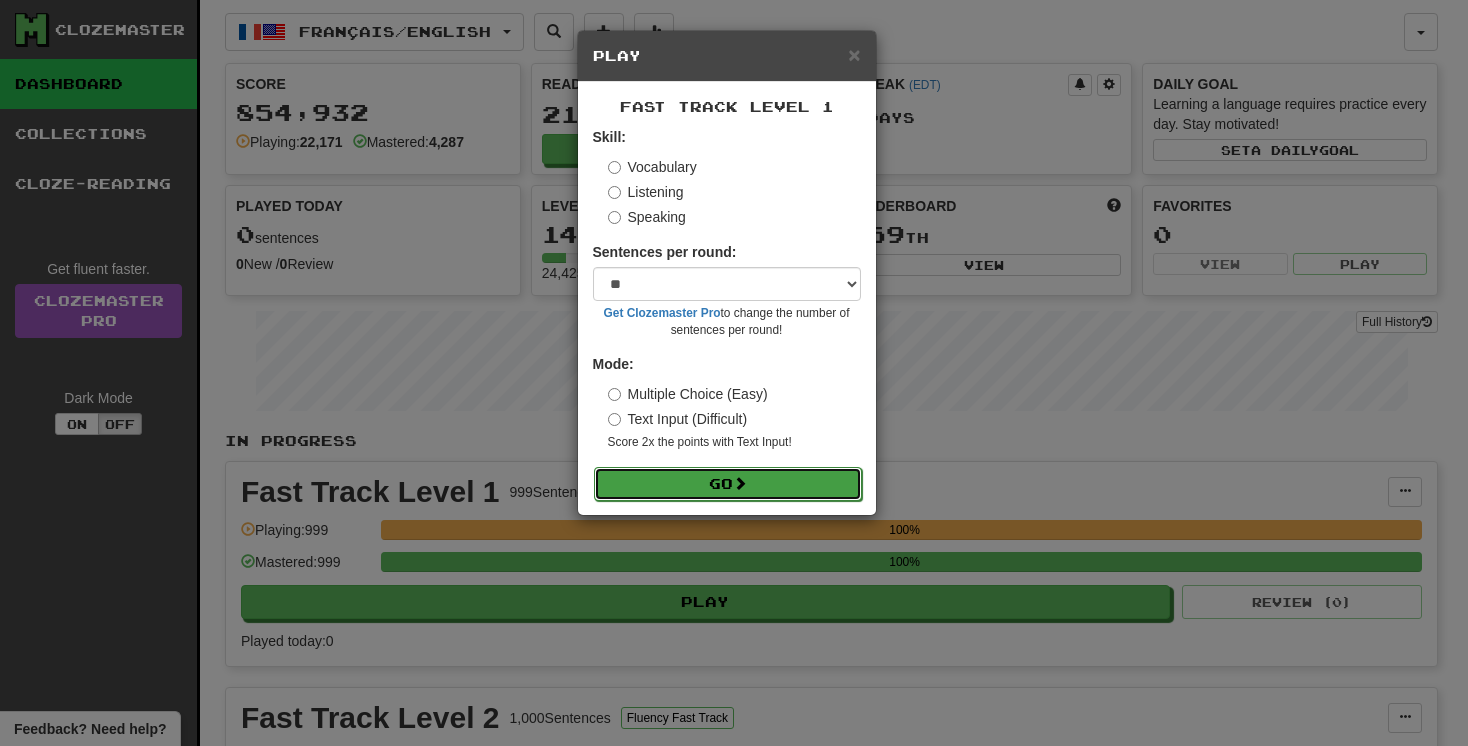 click on "Go" at bounding box center [728, 484] 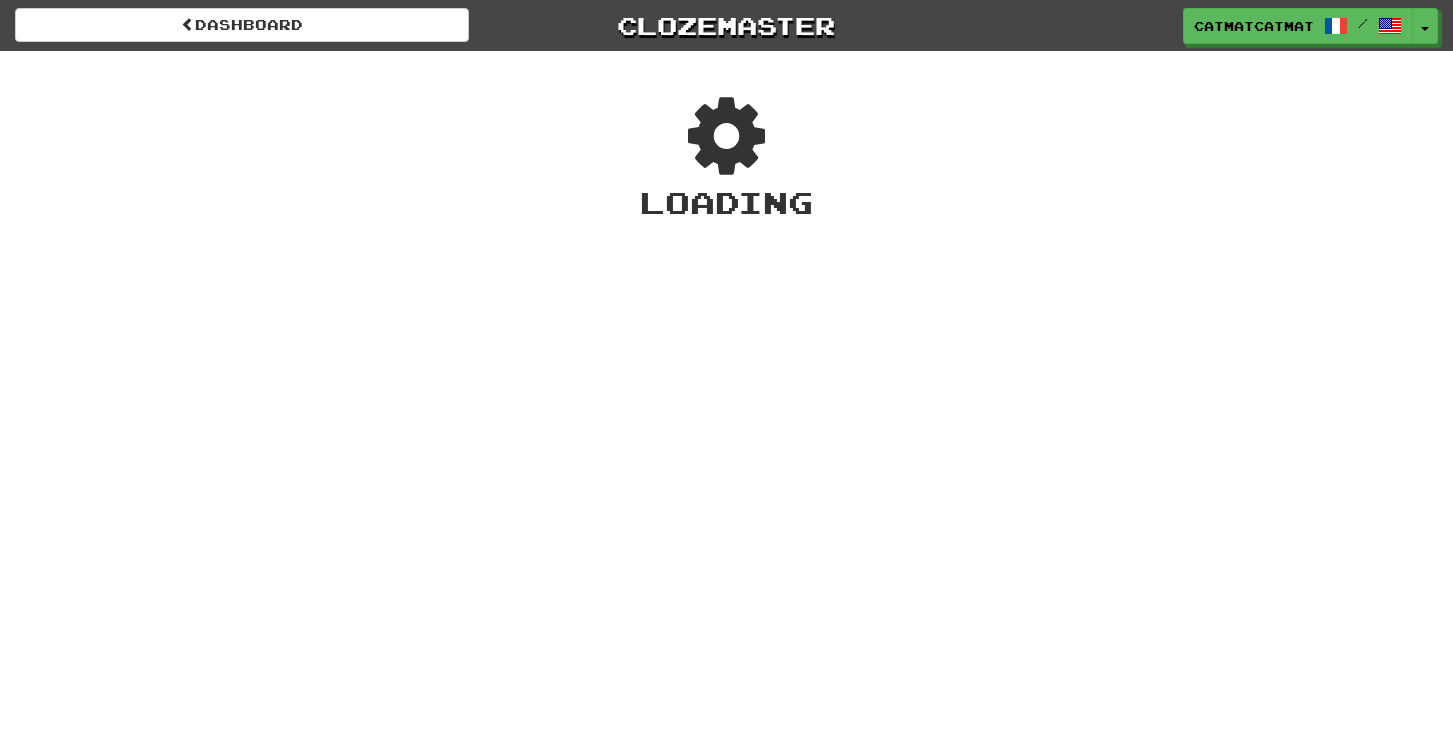 scroll, scrollTop: 0, scrollLeft: 0, axis: both 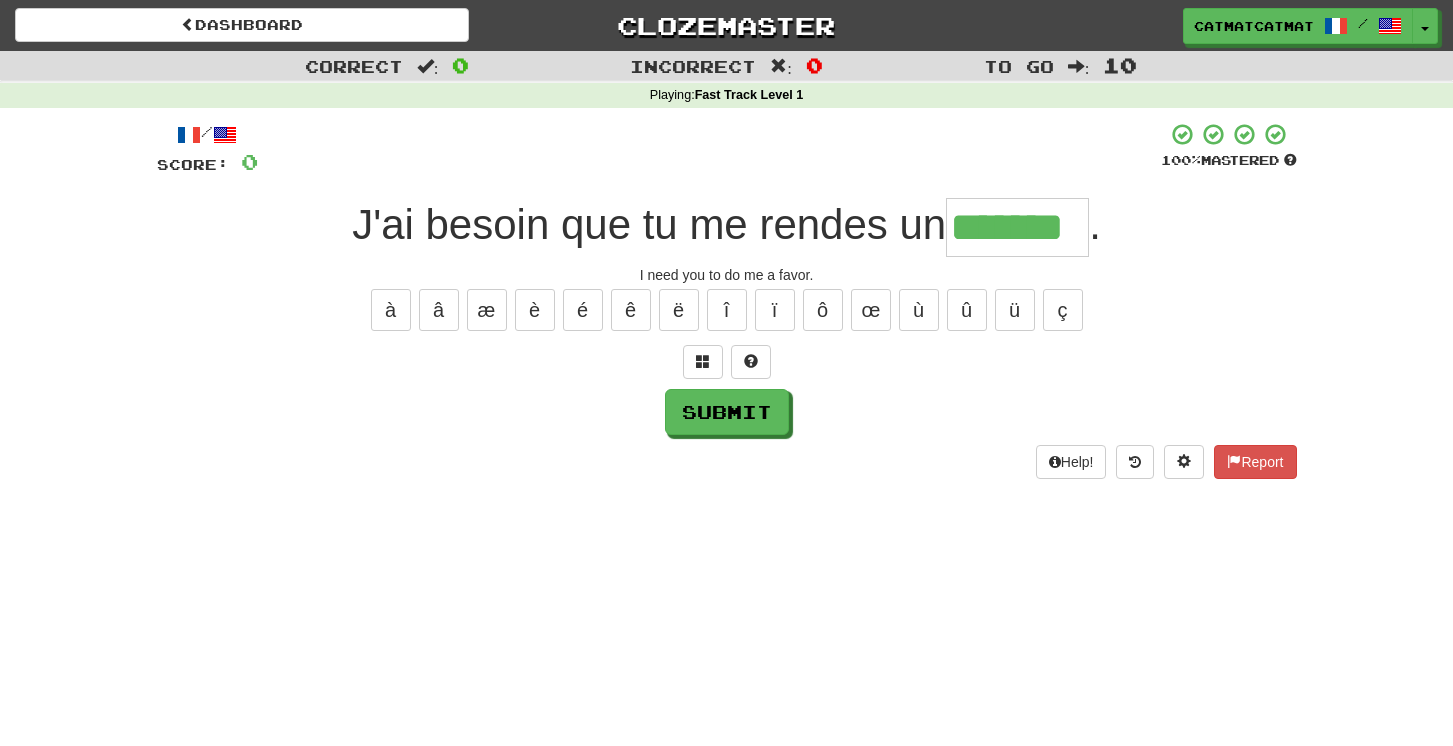 type on "*******" 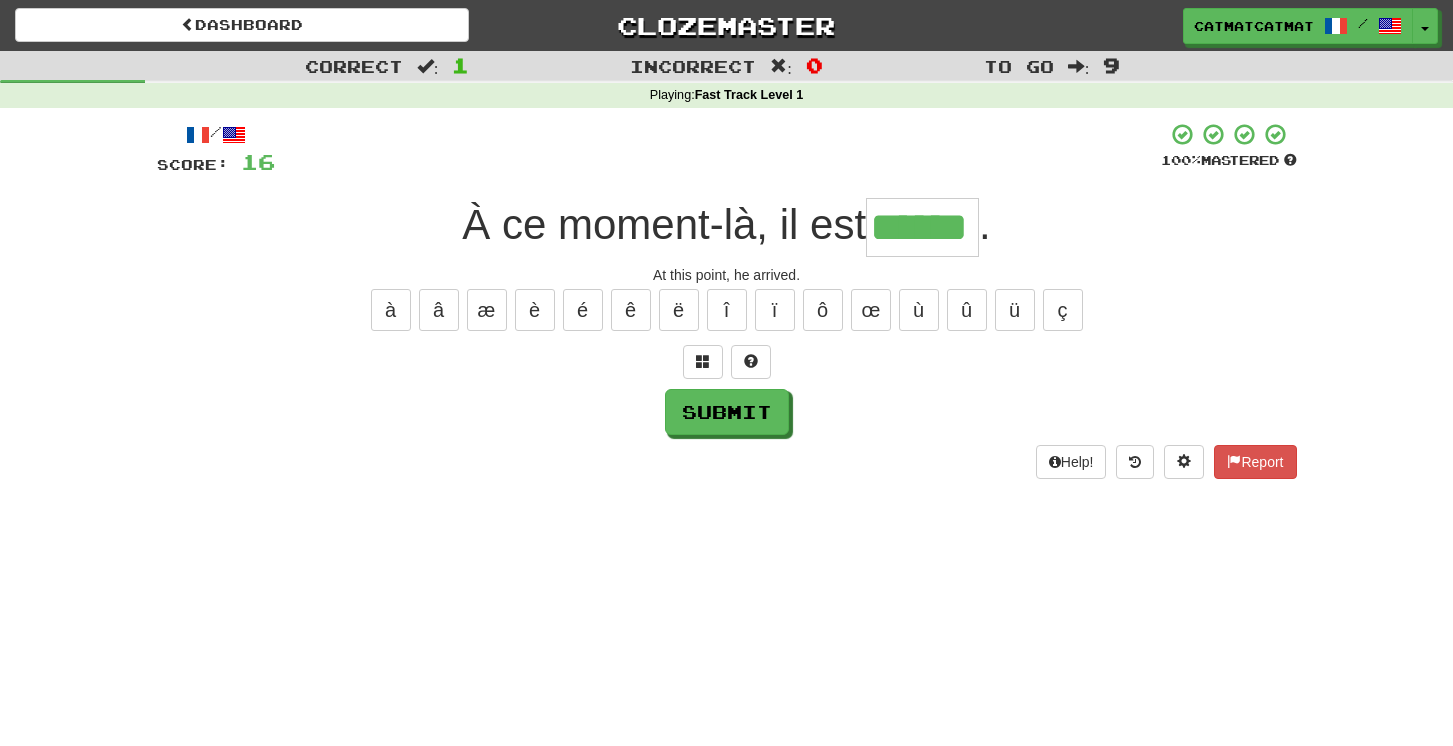 type on "******" 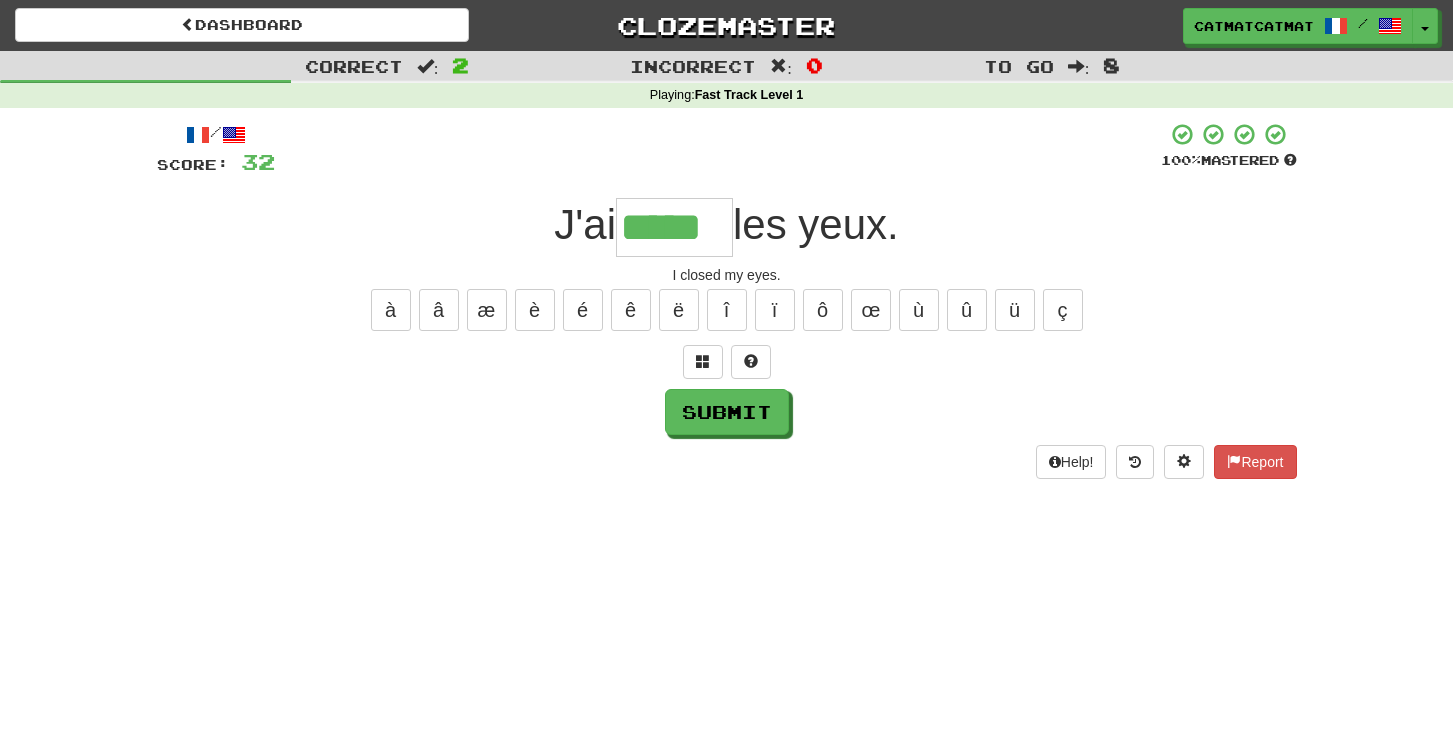 type on "*****" 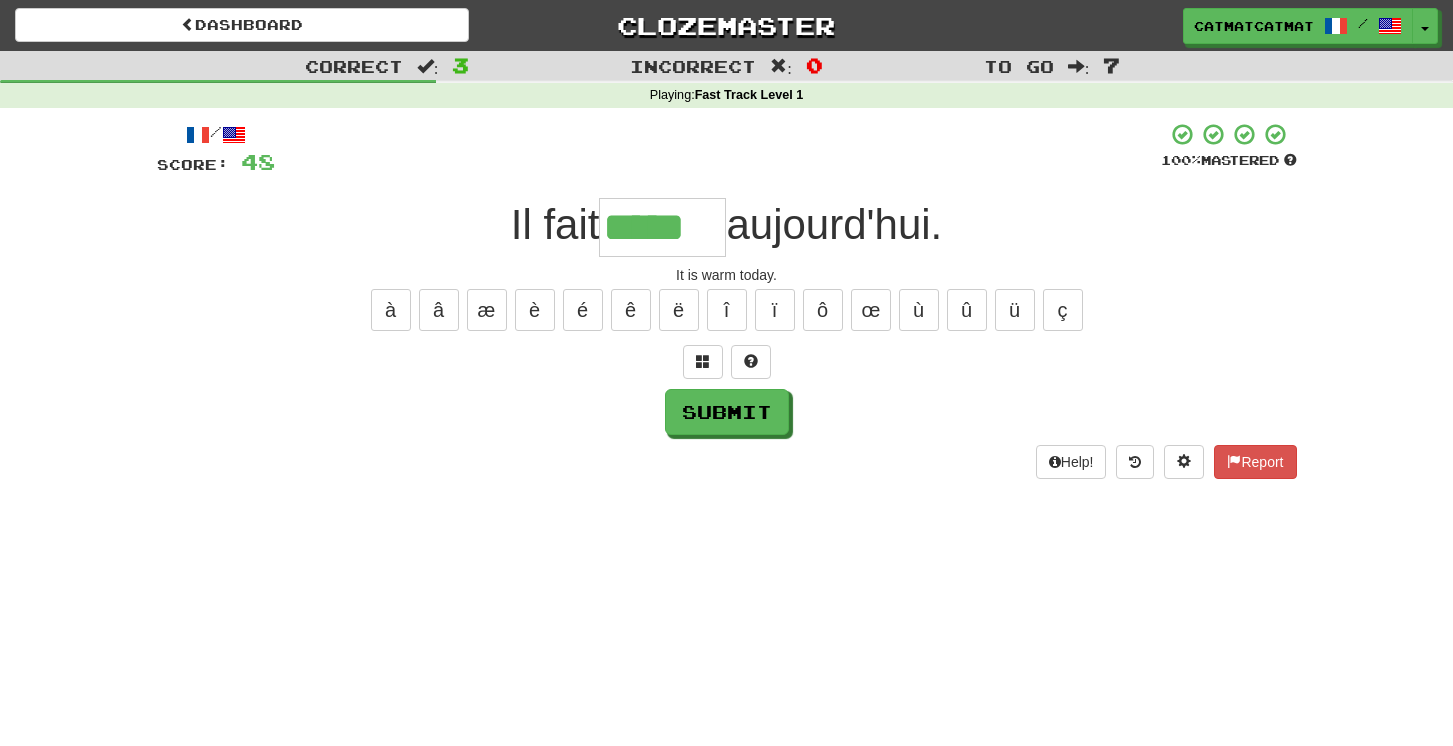 type on "*****" 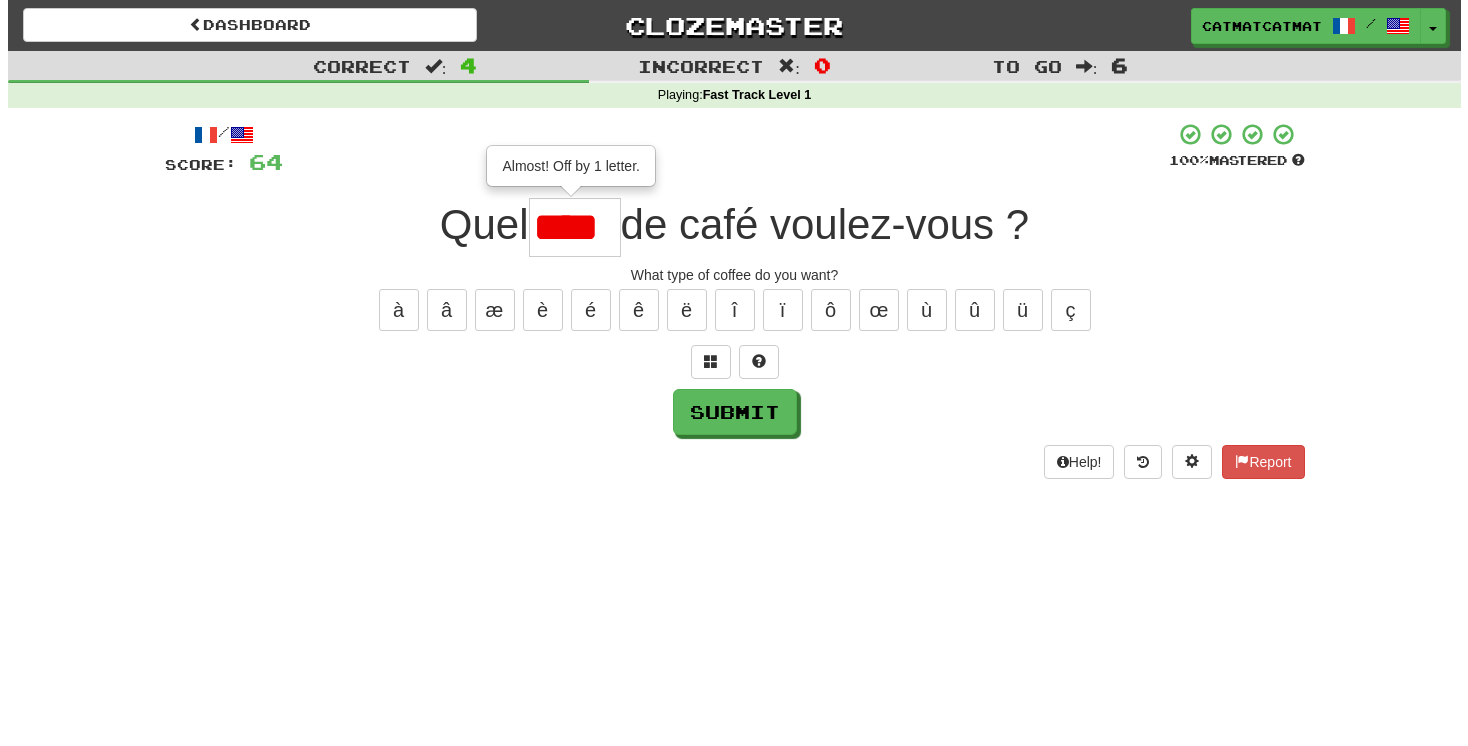 scroll, scrollTop: 0, scrollLeft: 0, axis: both 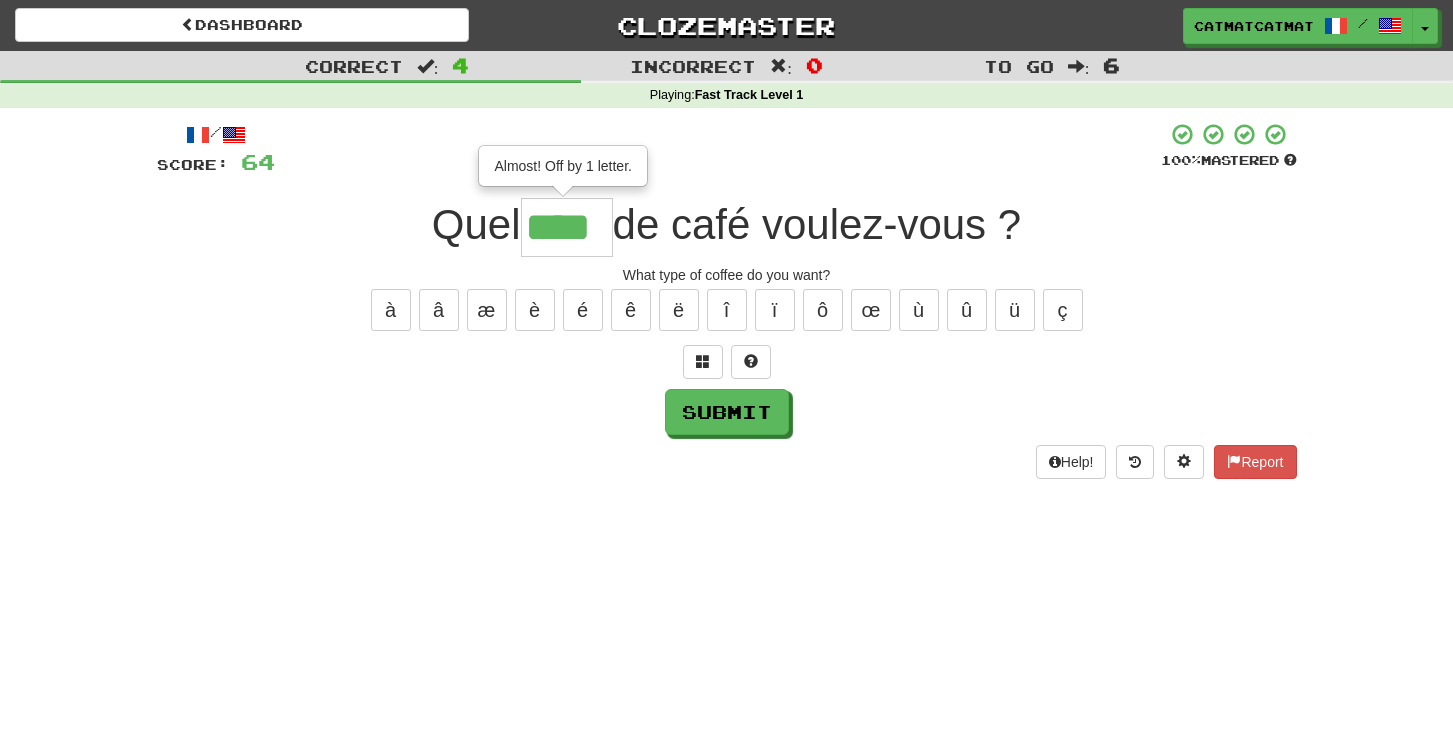 type on "****" 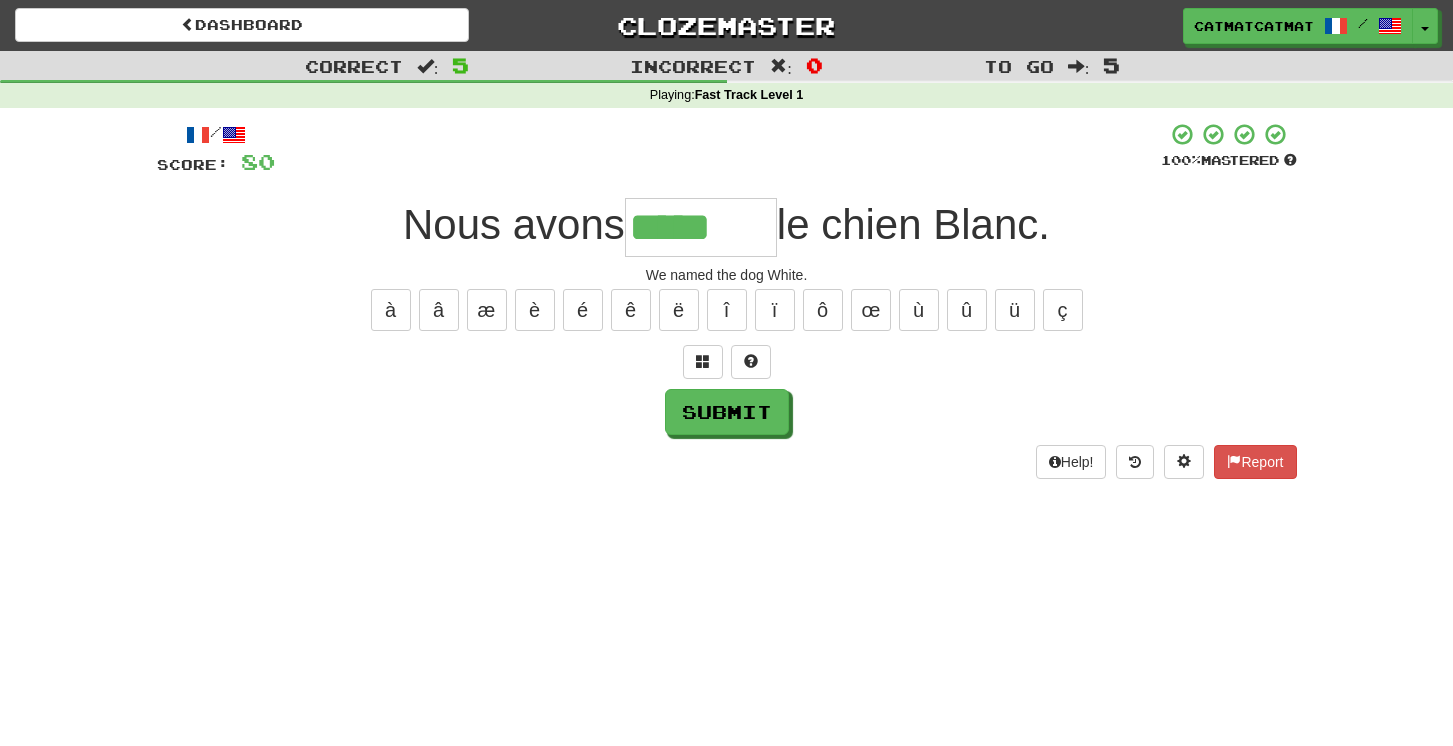 type on "*****" 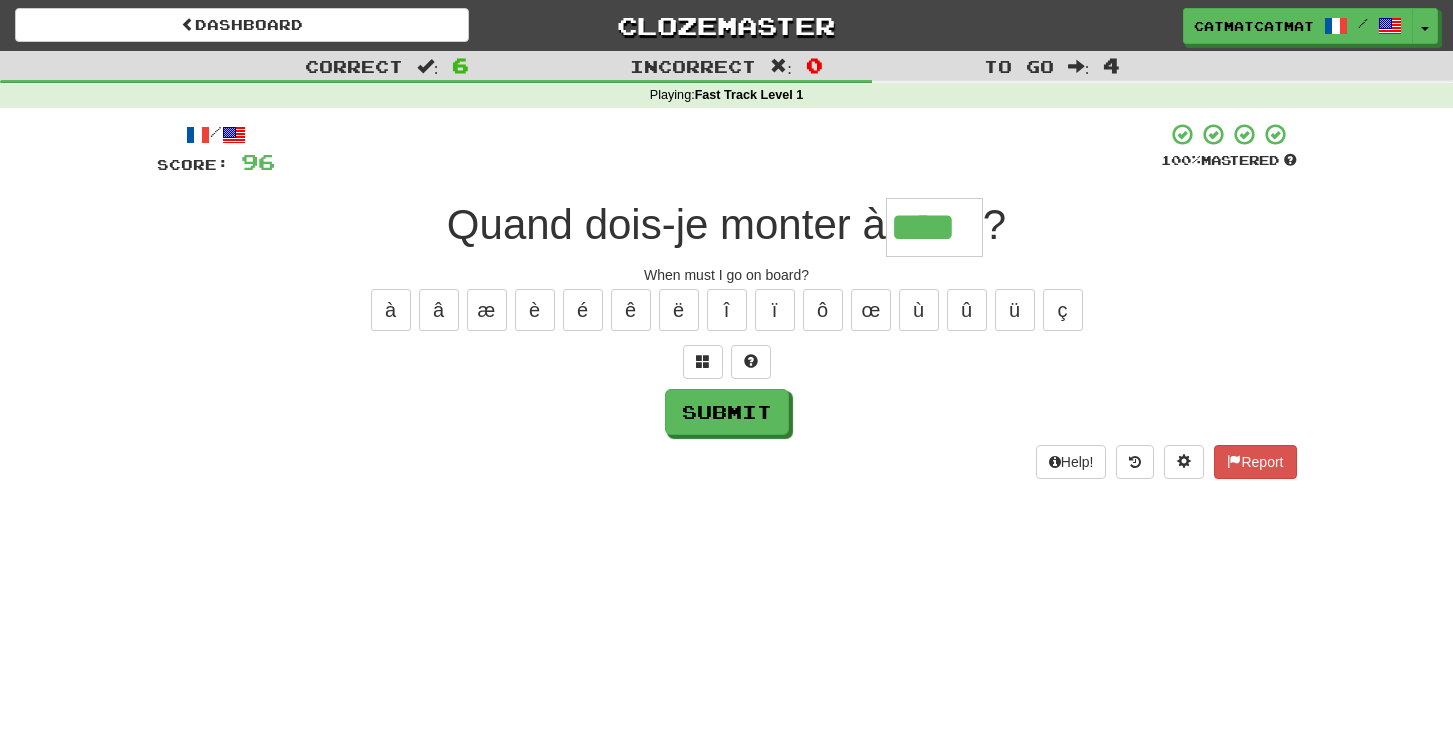 type on "****" 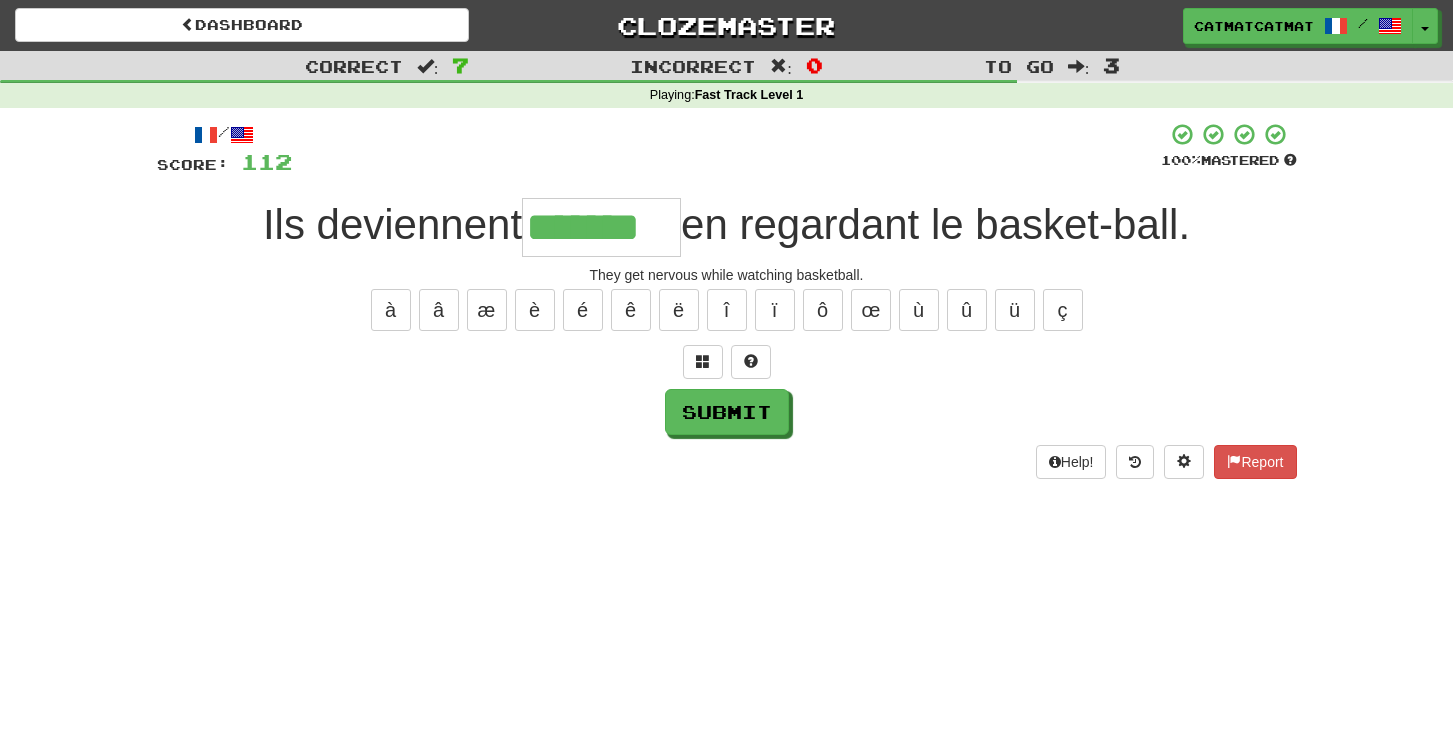 type on "*******" 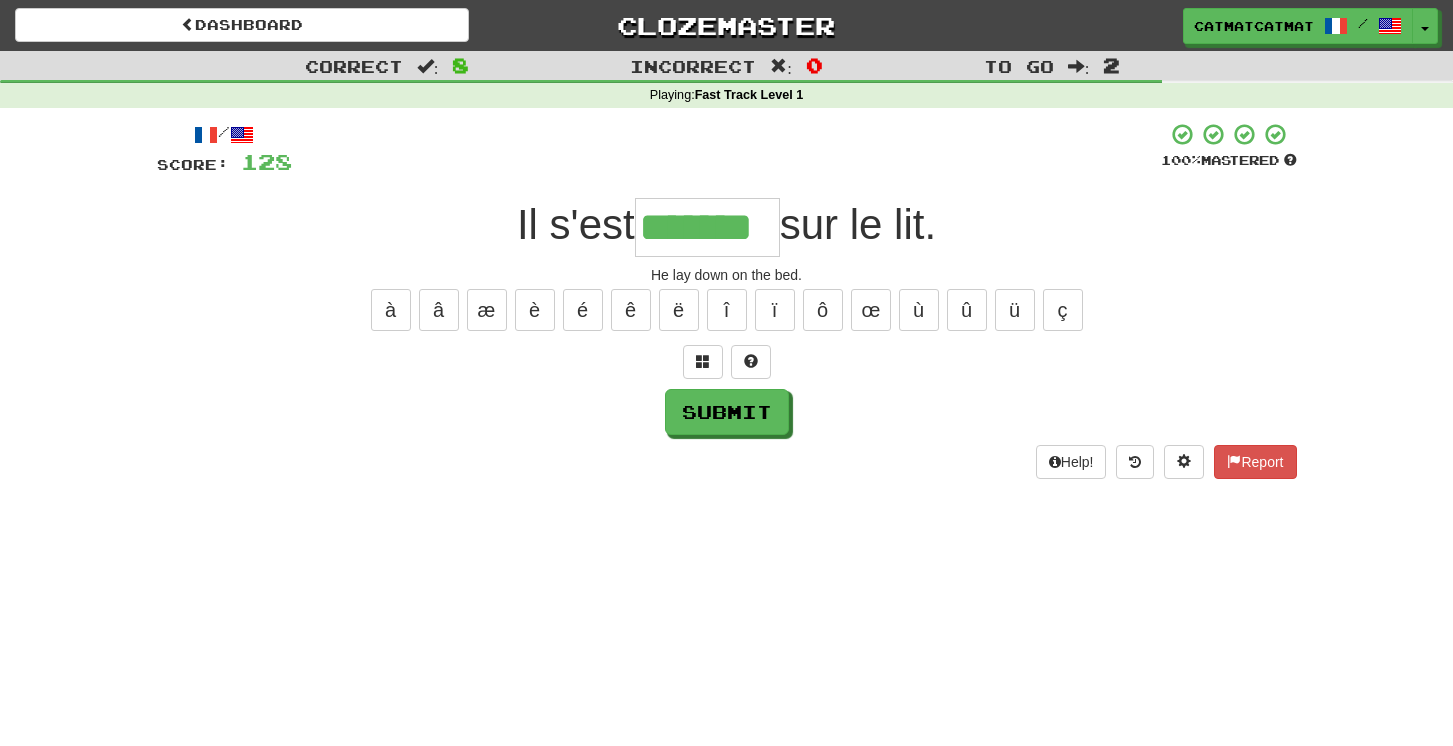 type on "*******" 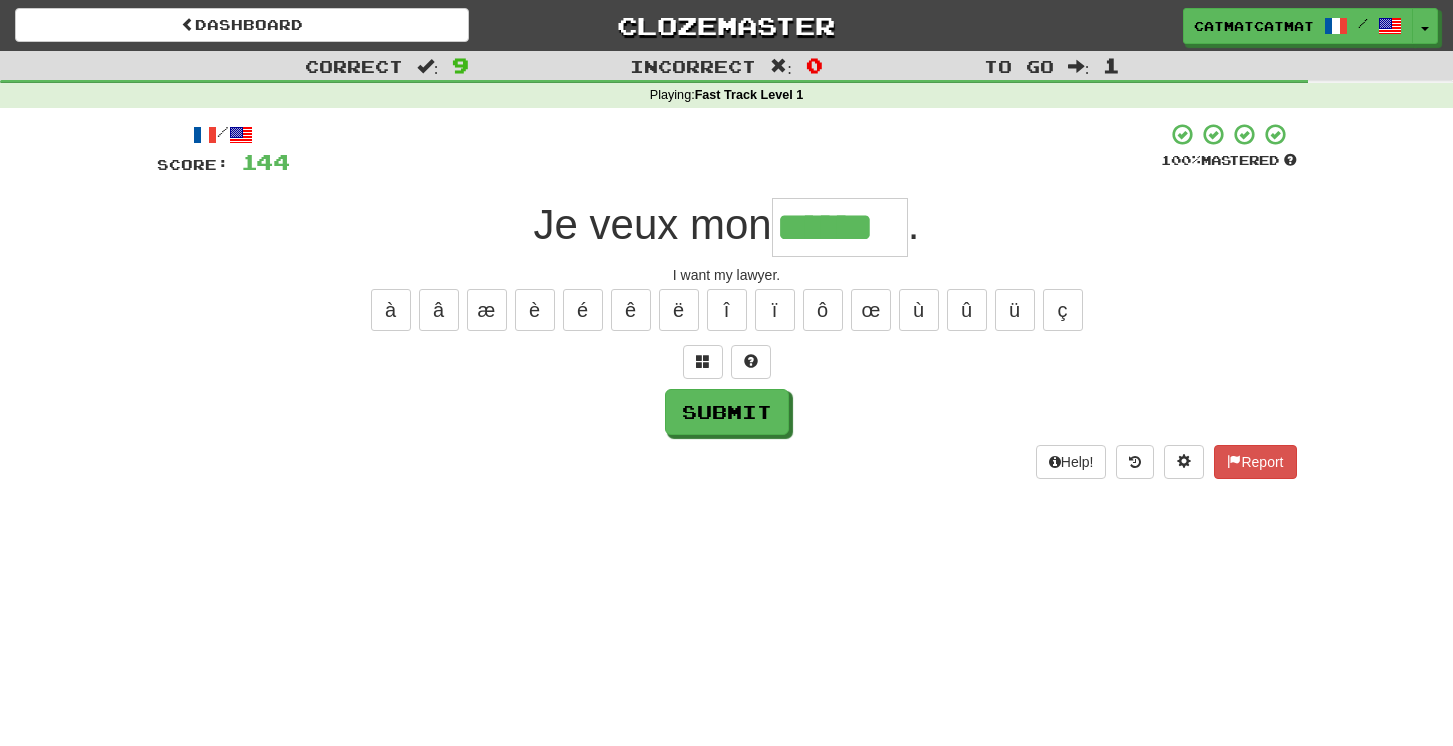 type on "******" 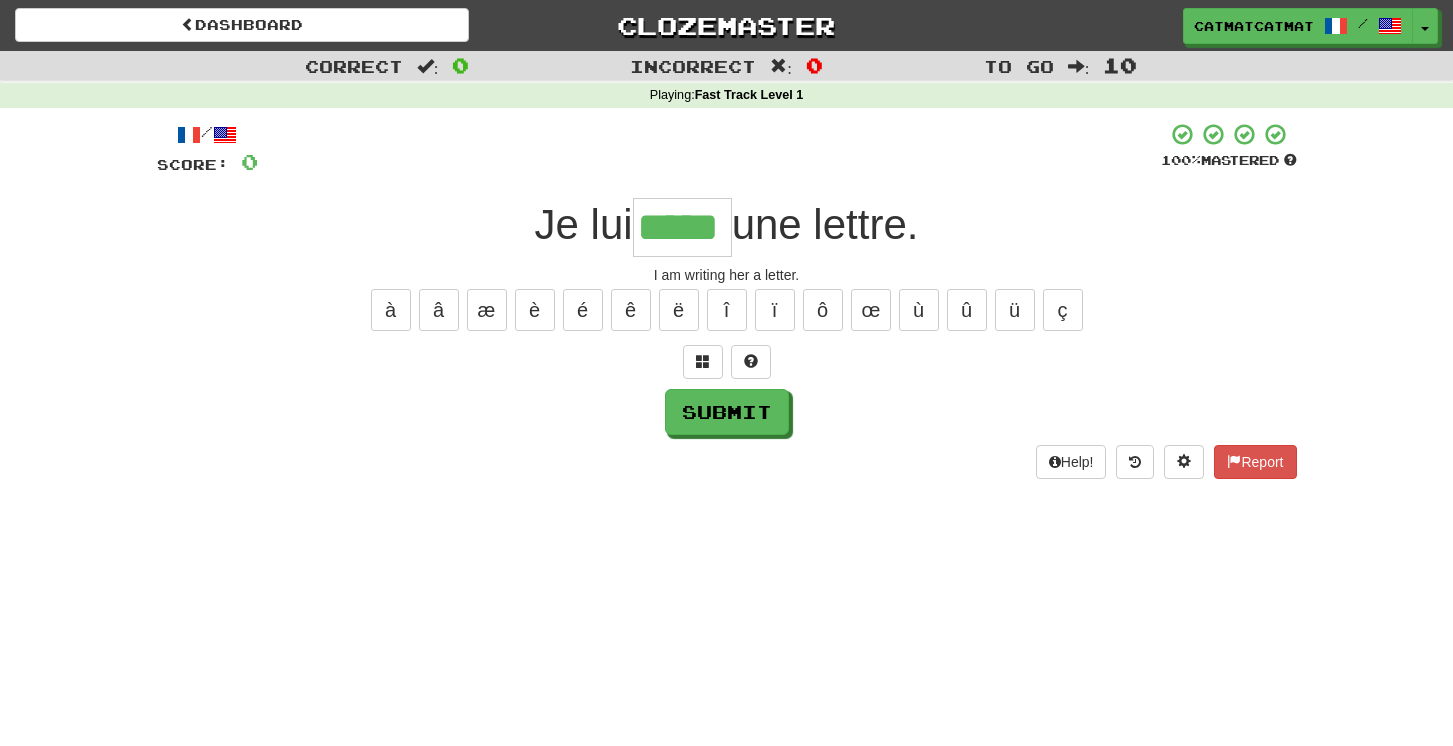 type on "*****" 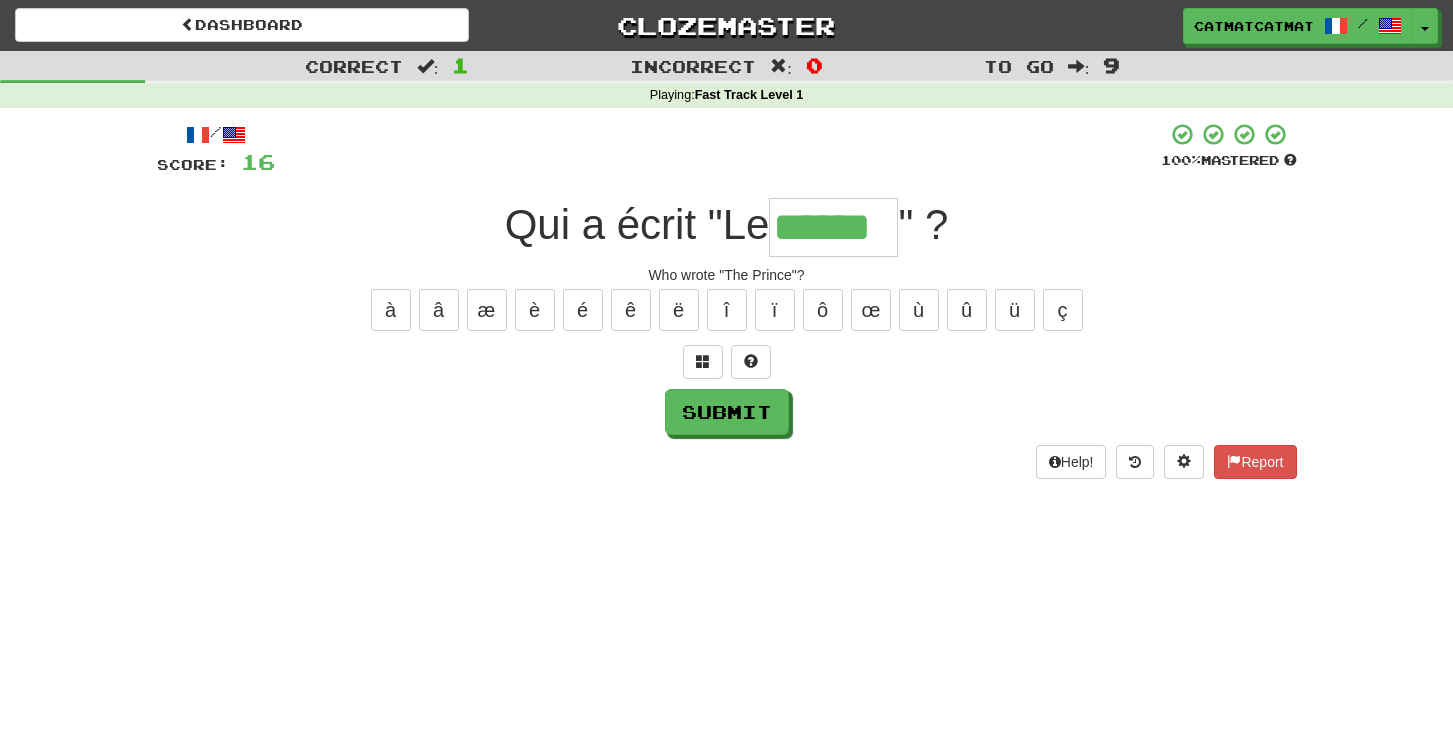 type on "******" 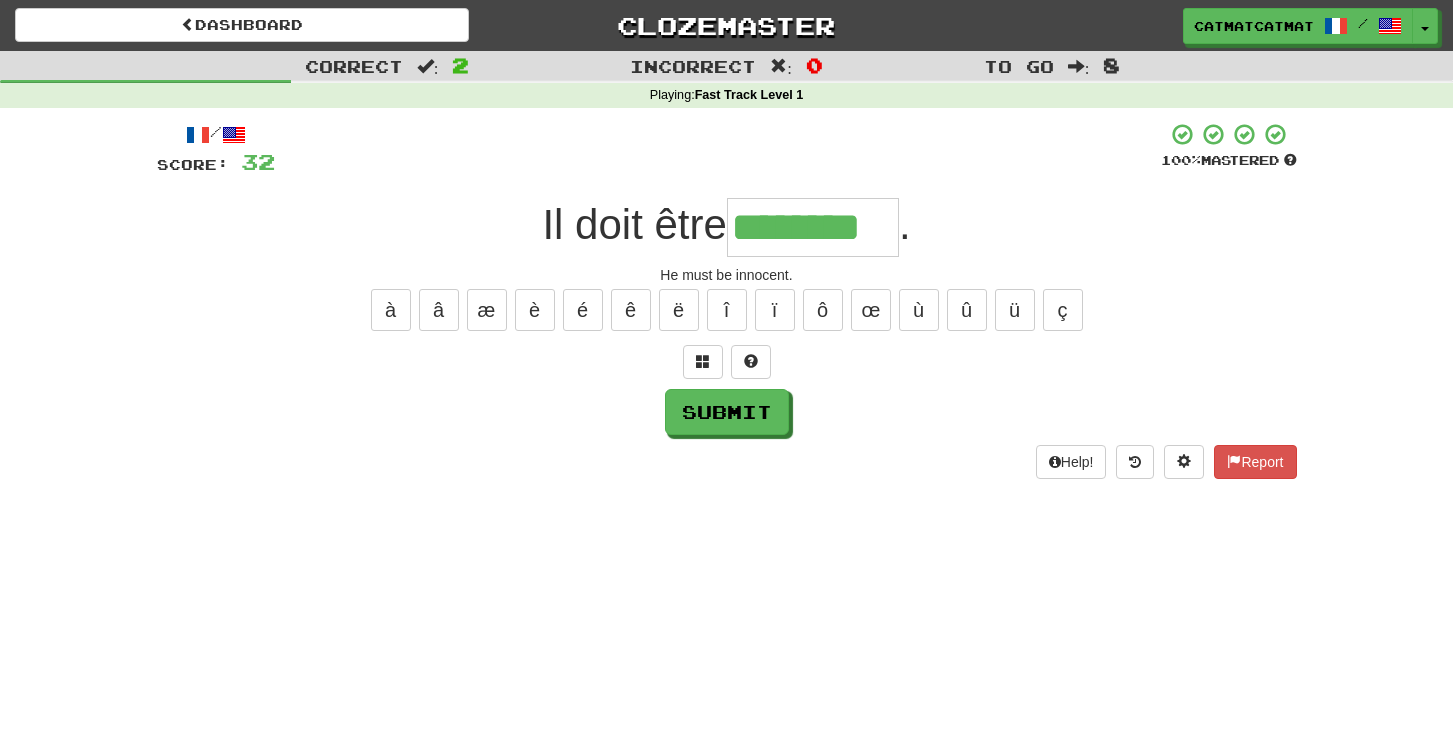 type on "********" 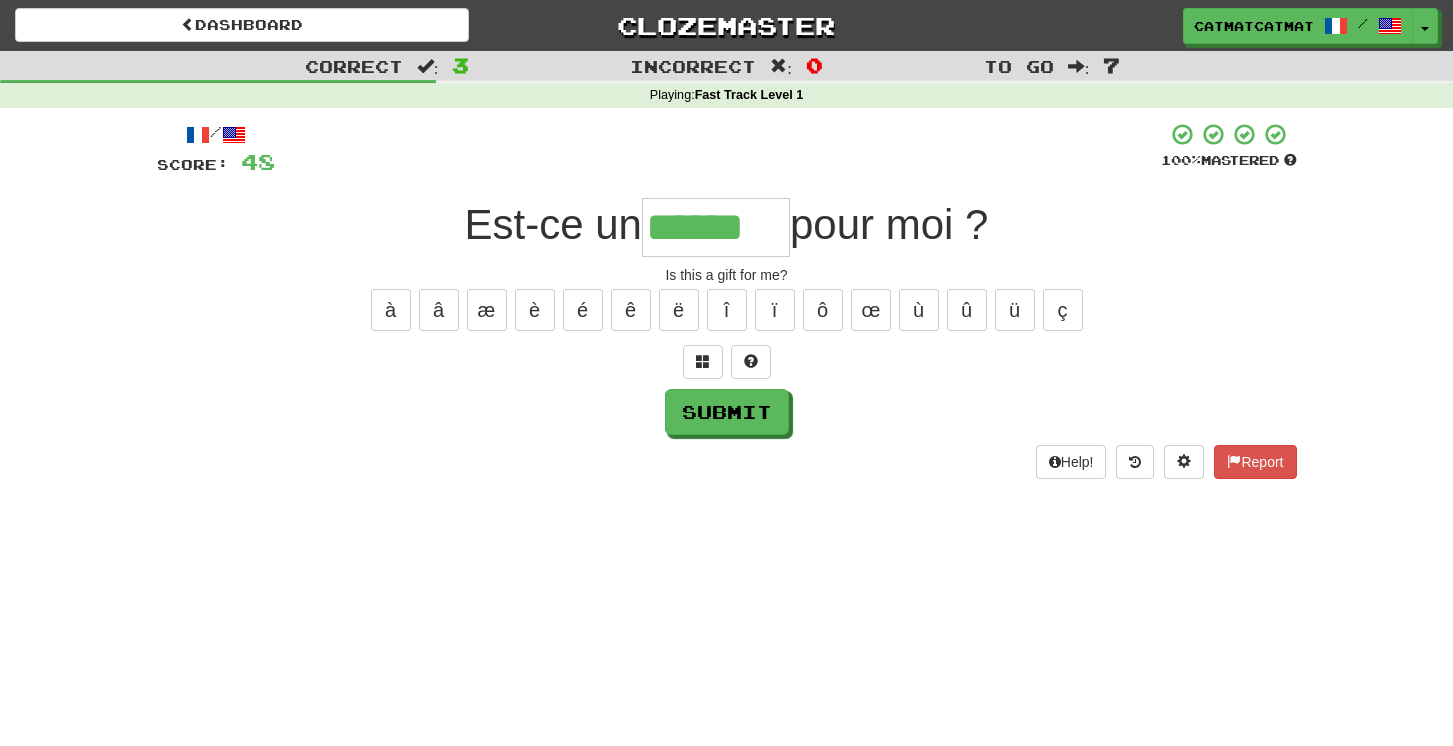 type on "******" 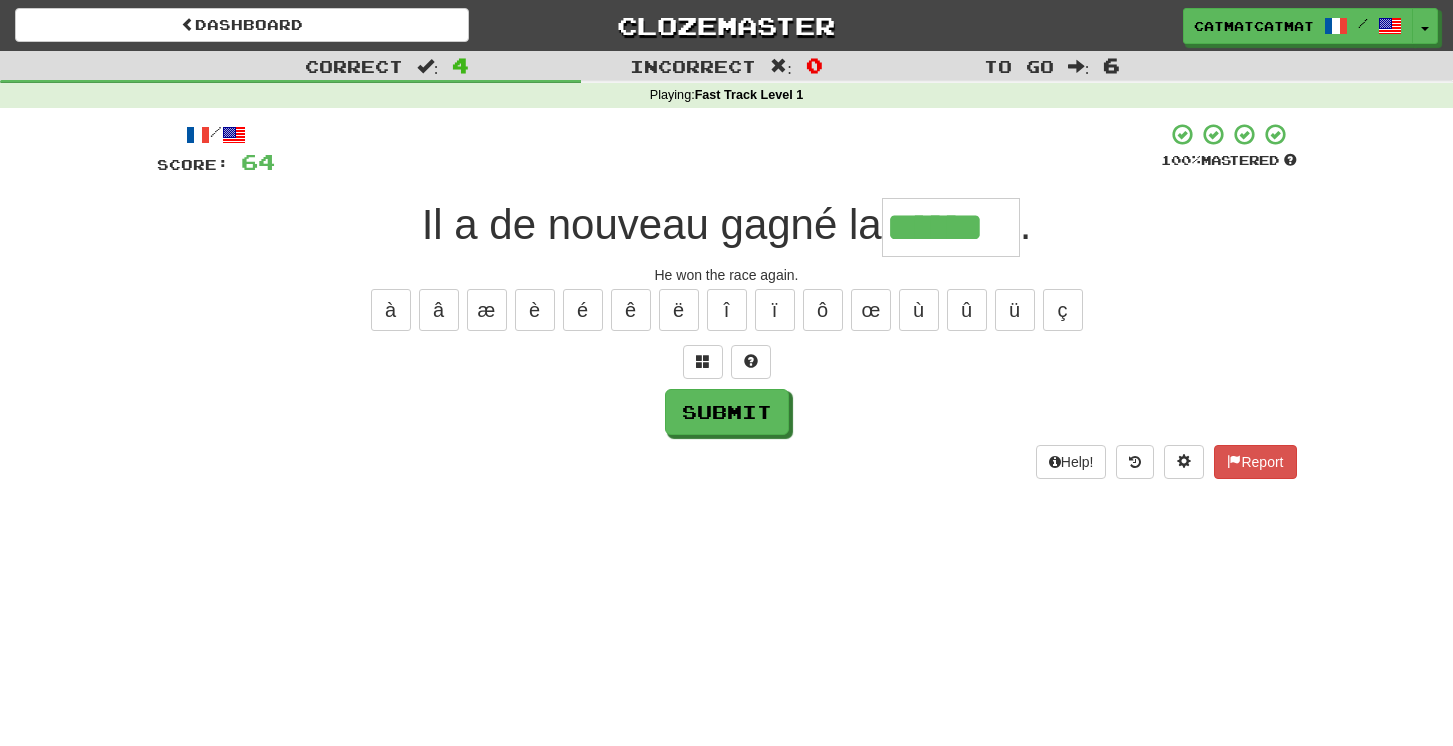 type on "******" 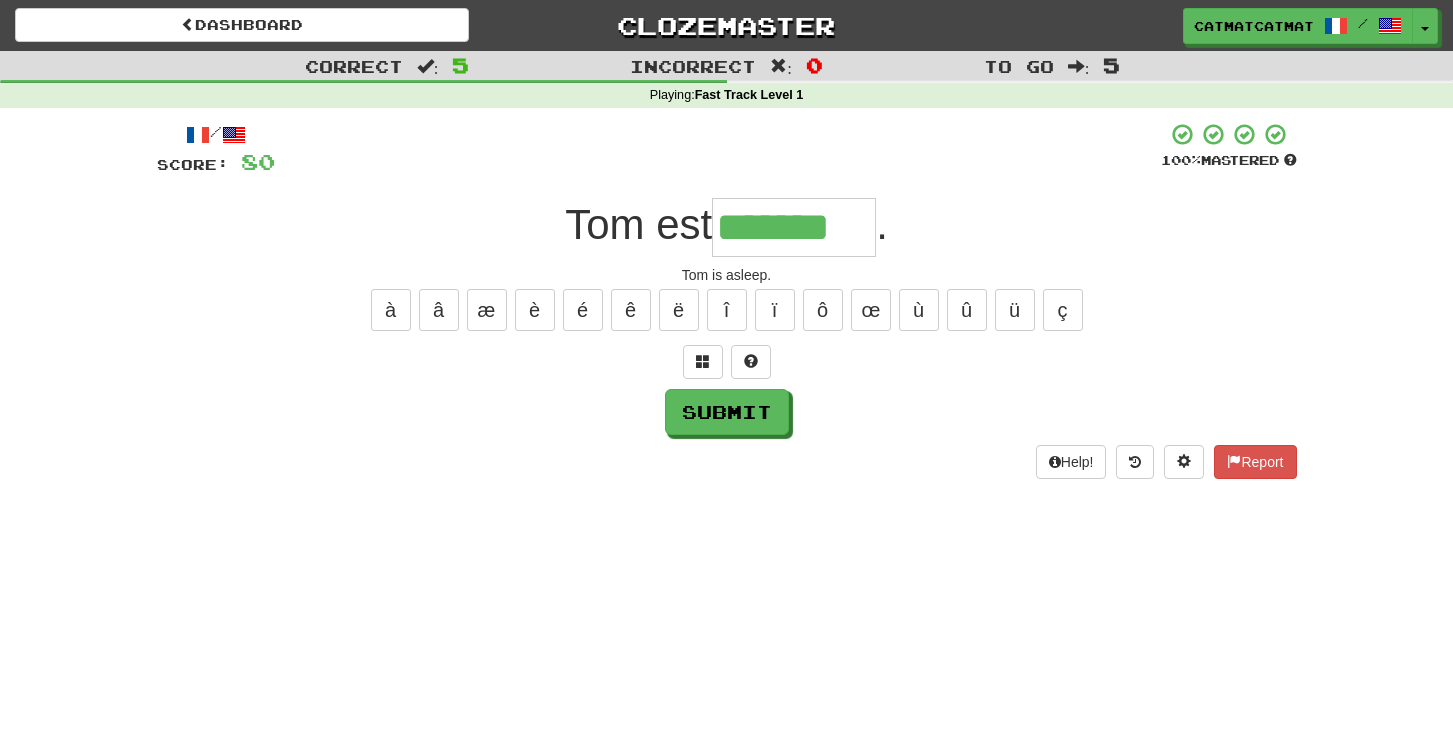 type on "*******" 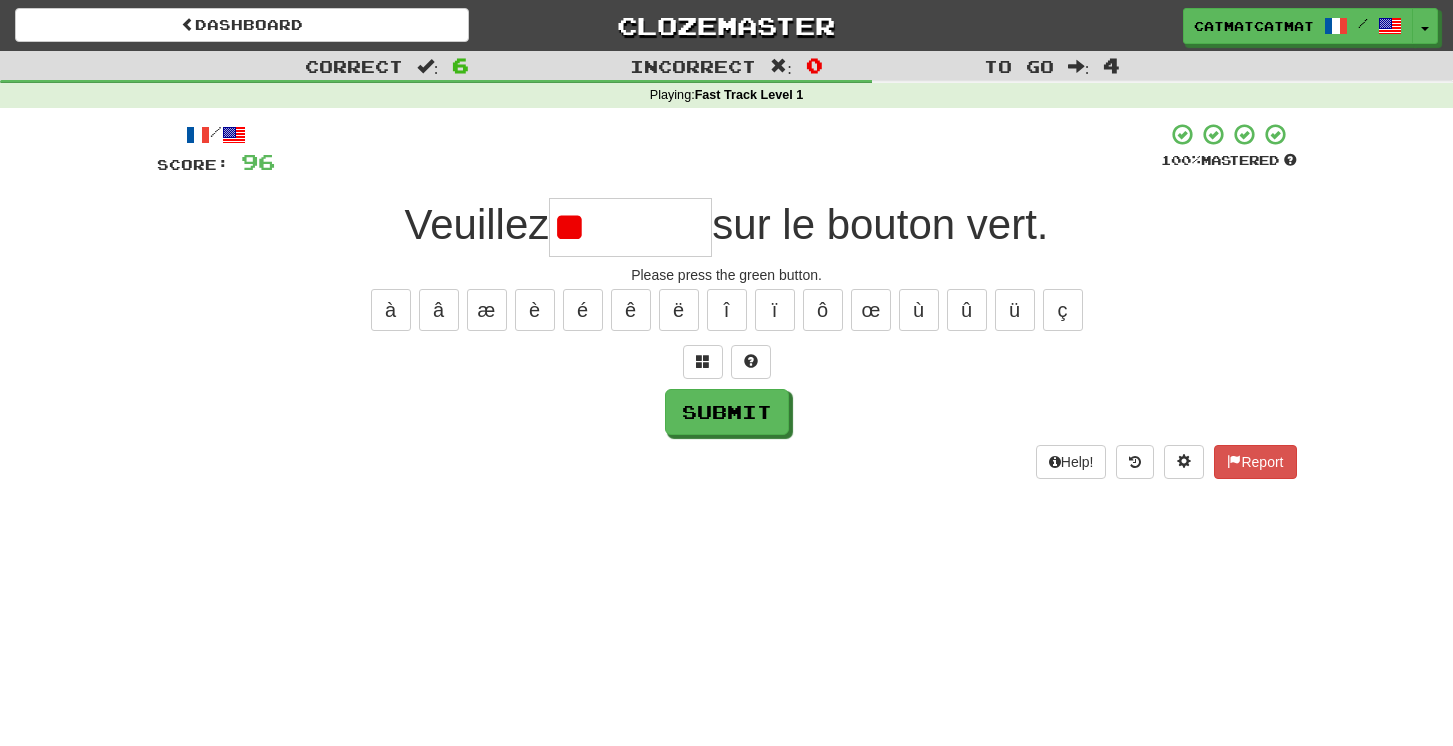 type on "*" 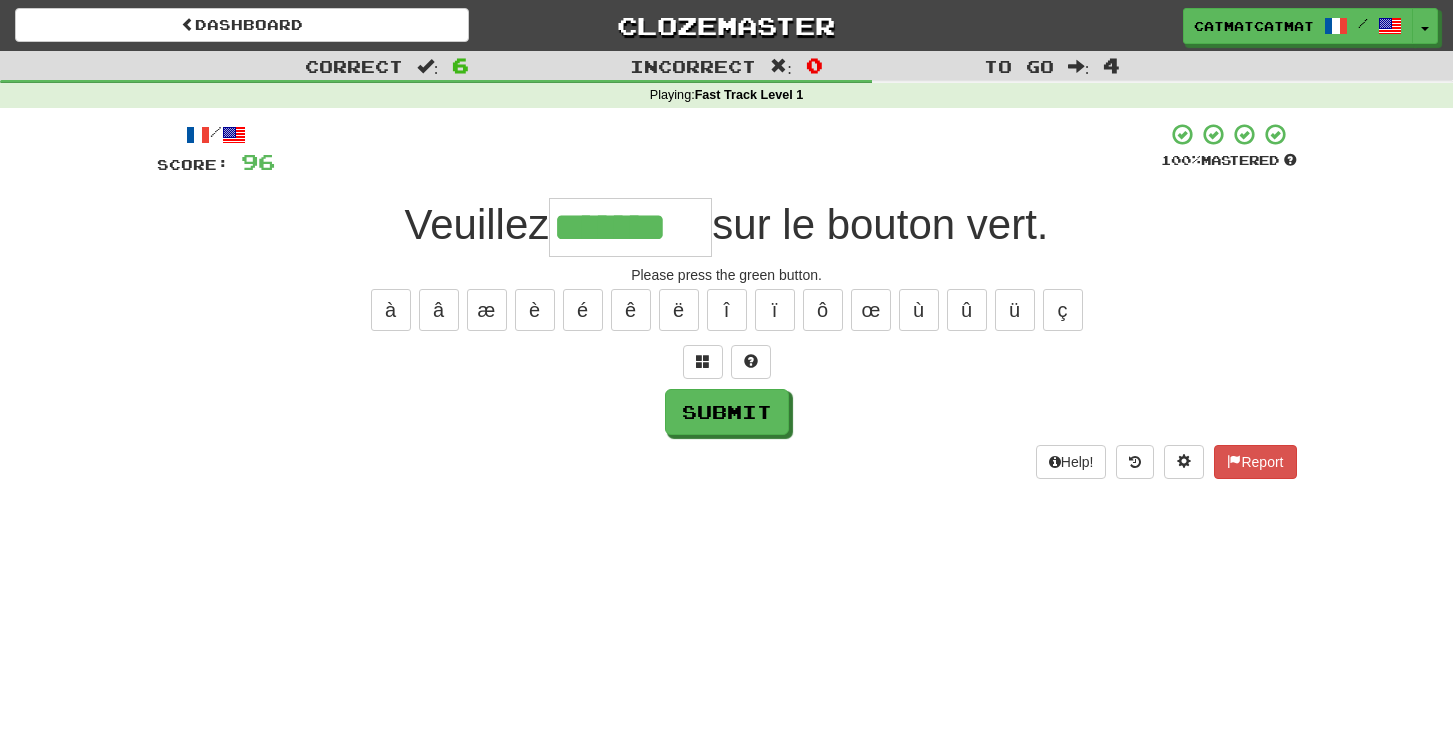 type on "*******" 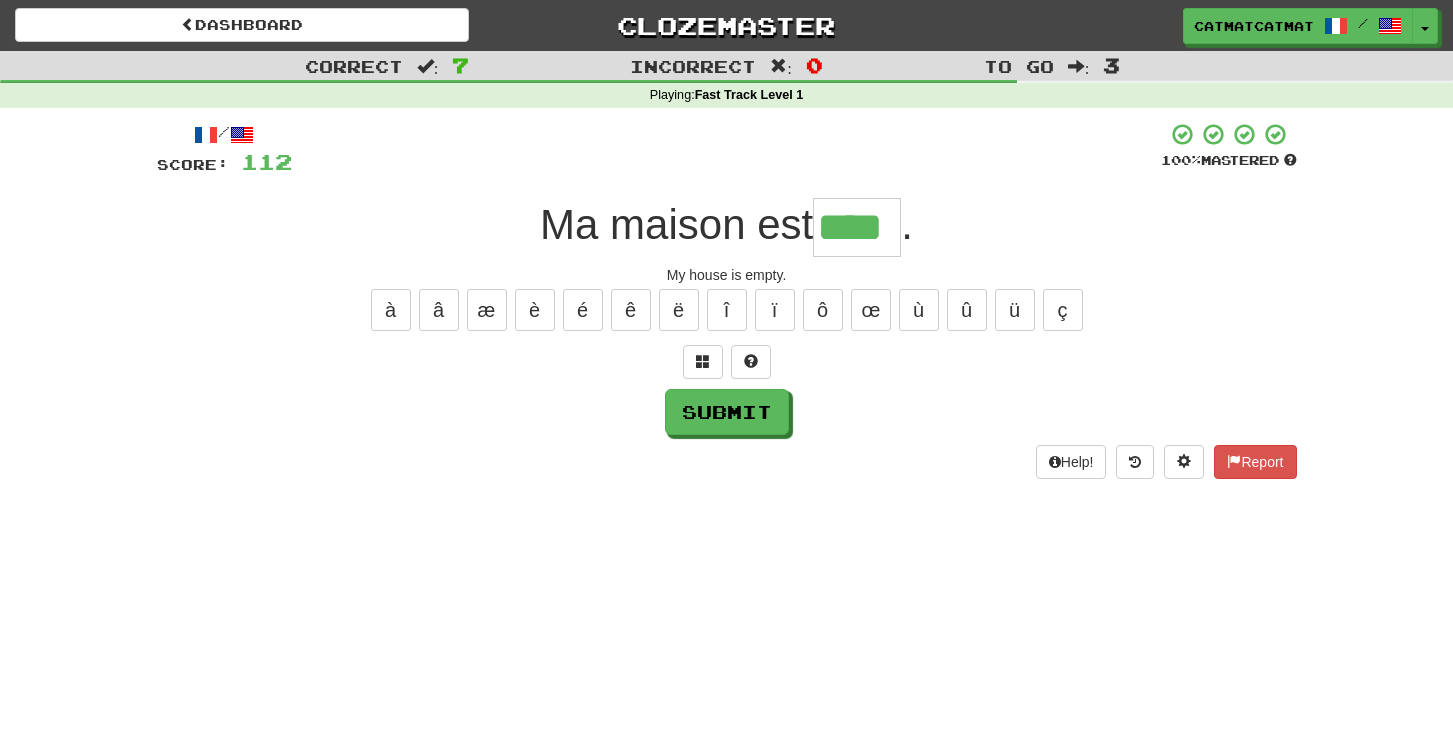 type on "****" 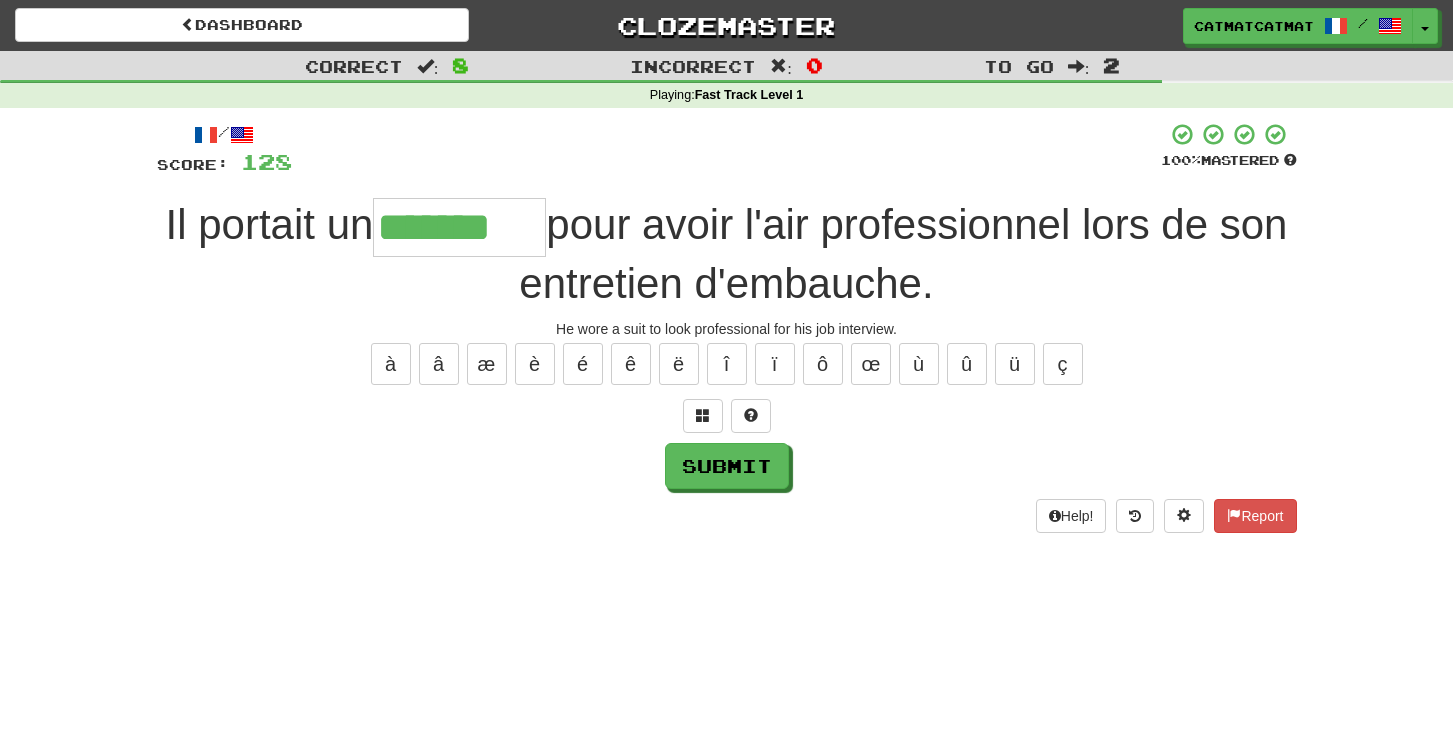 type on "*******" 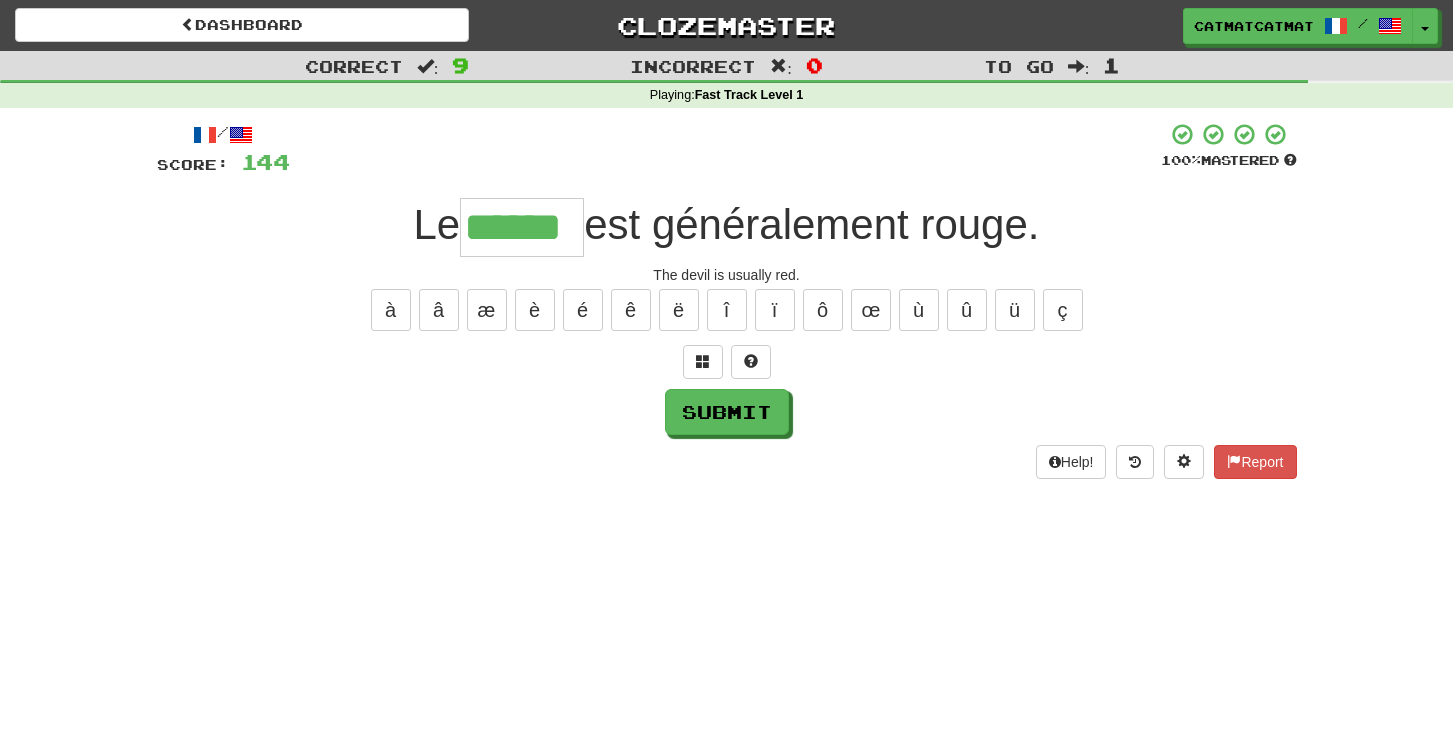 type on "******" 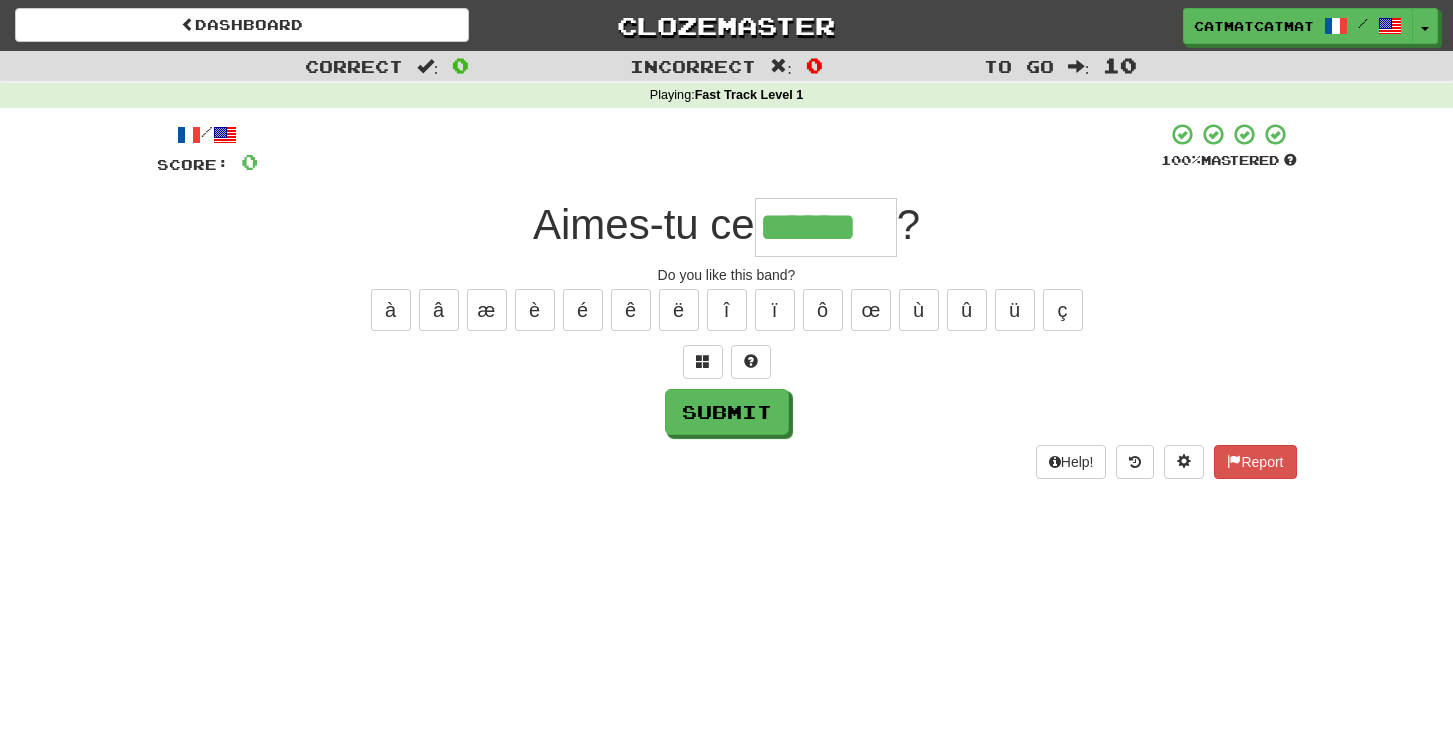 type on "******" 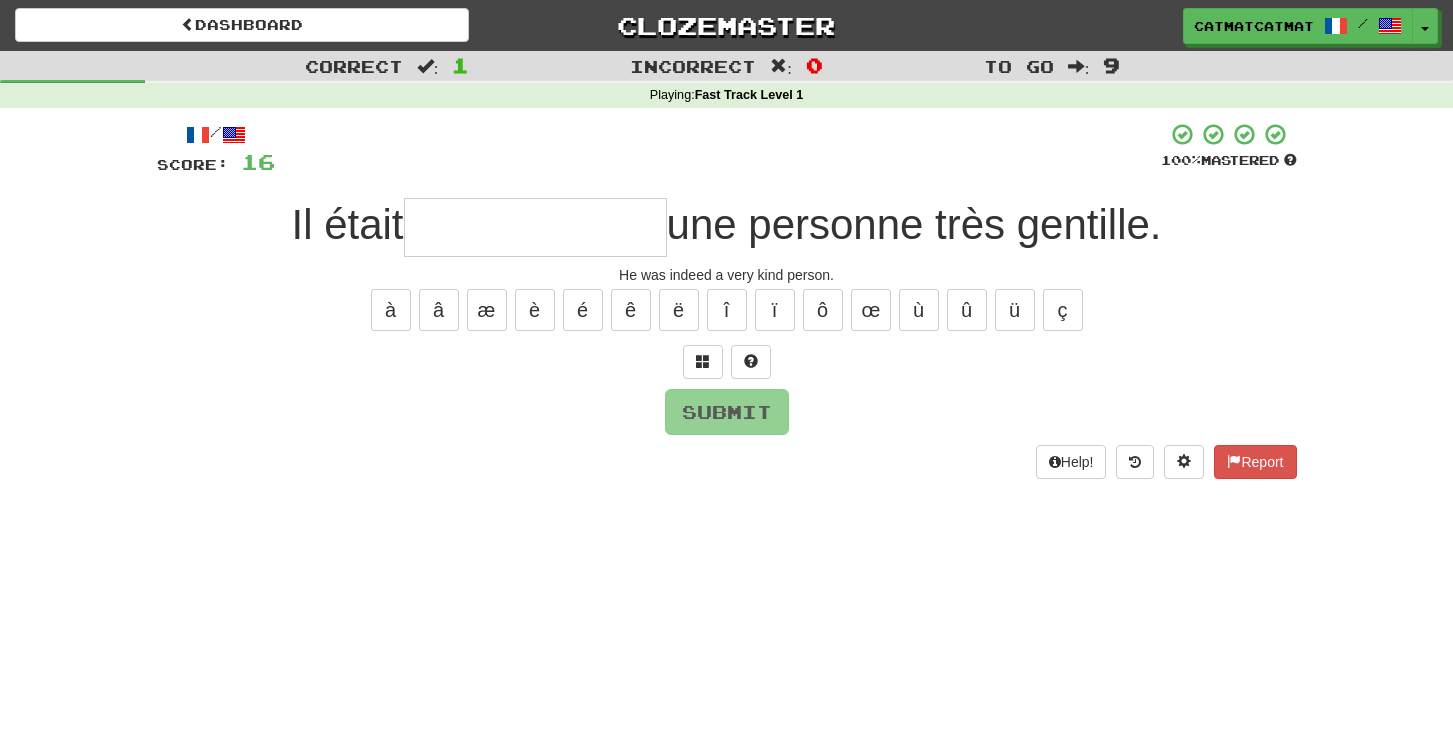 type on "*" 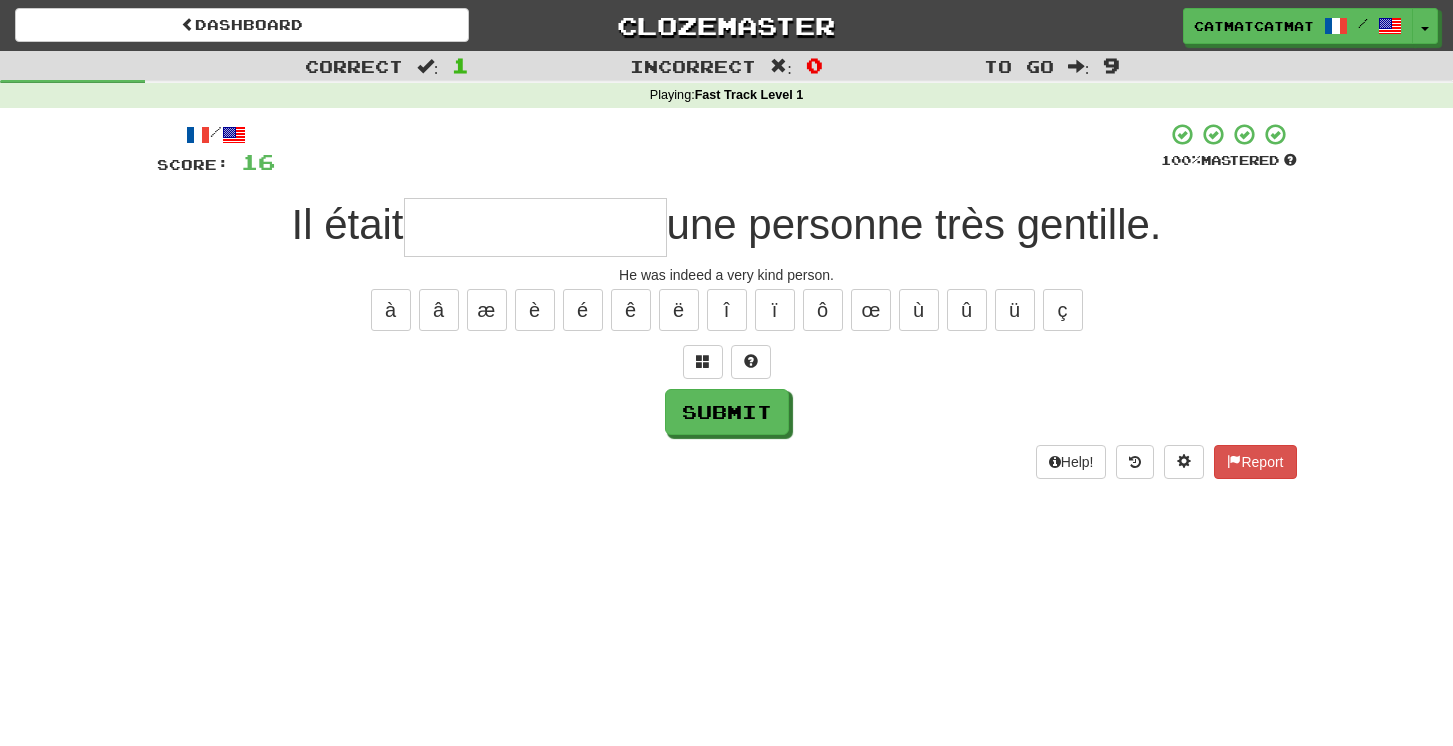 type on "*" 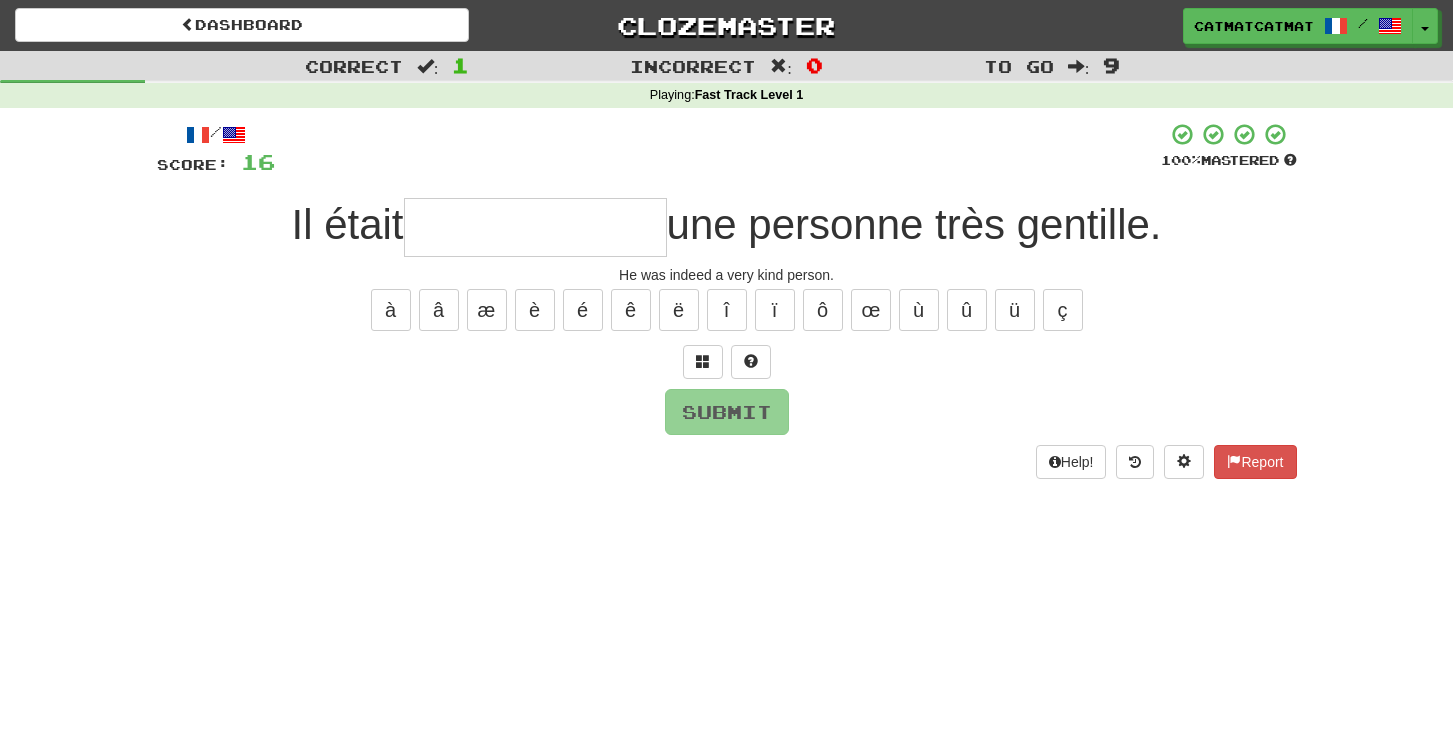 type on "*" 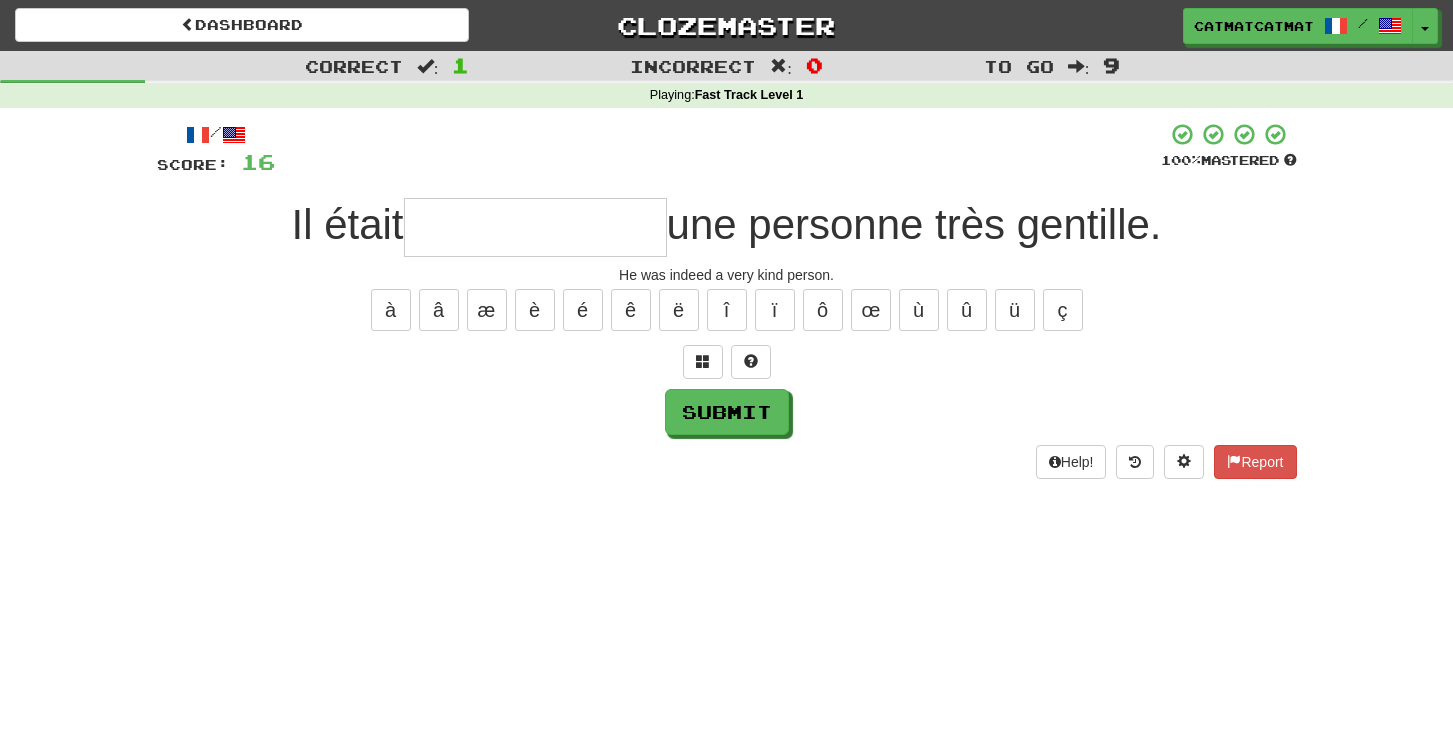 type on "*" 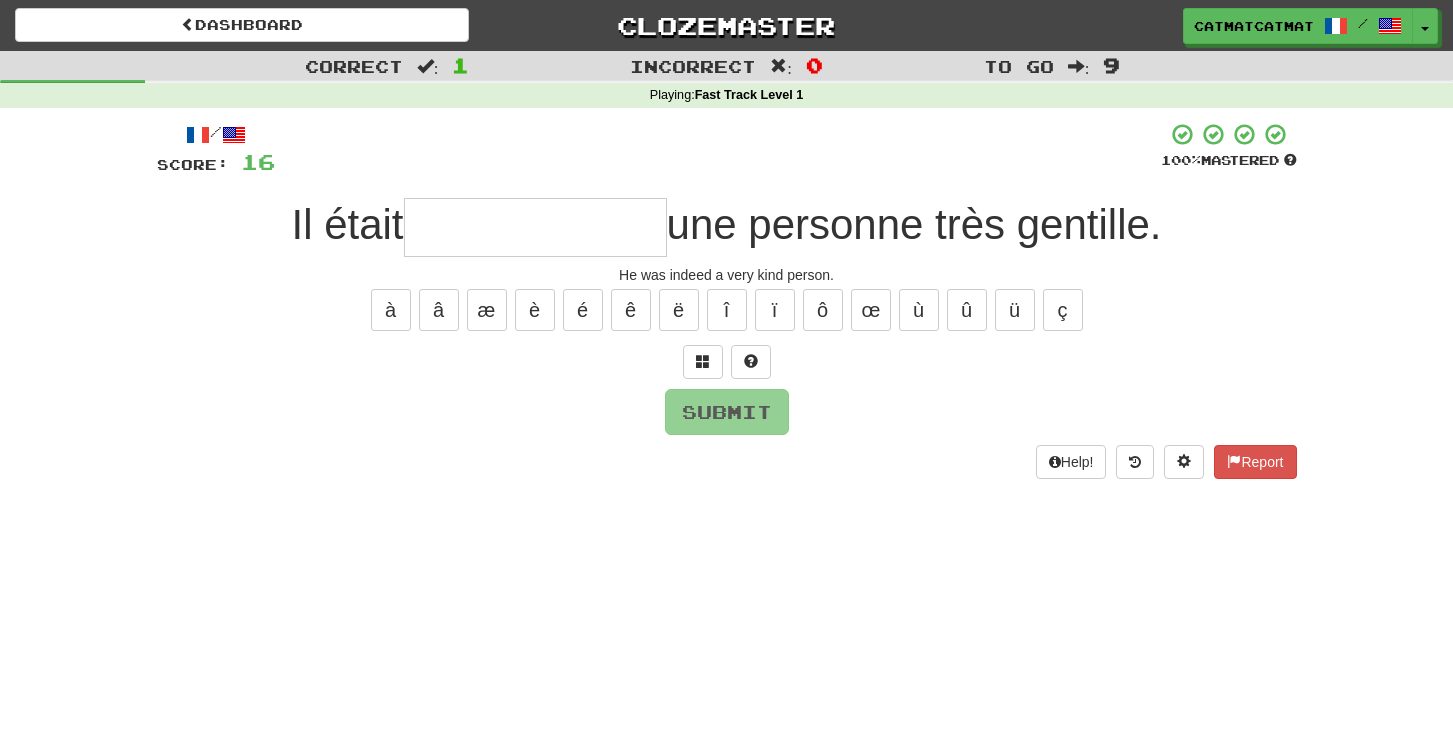 type on "*" 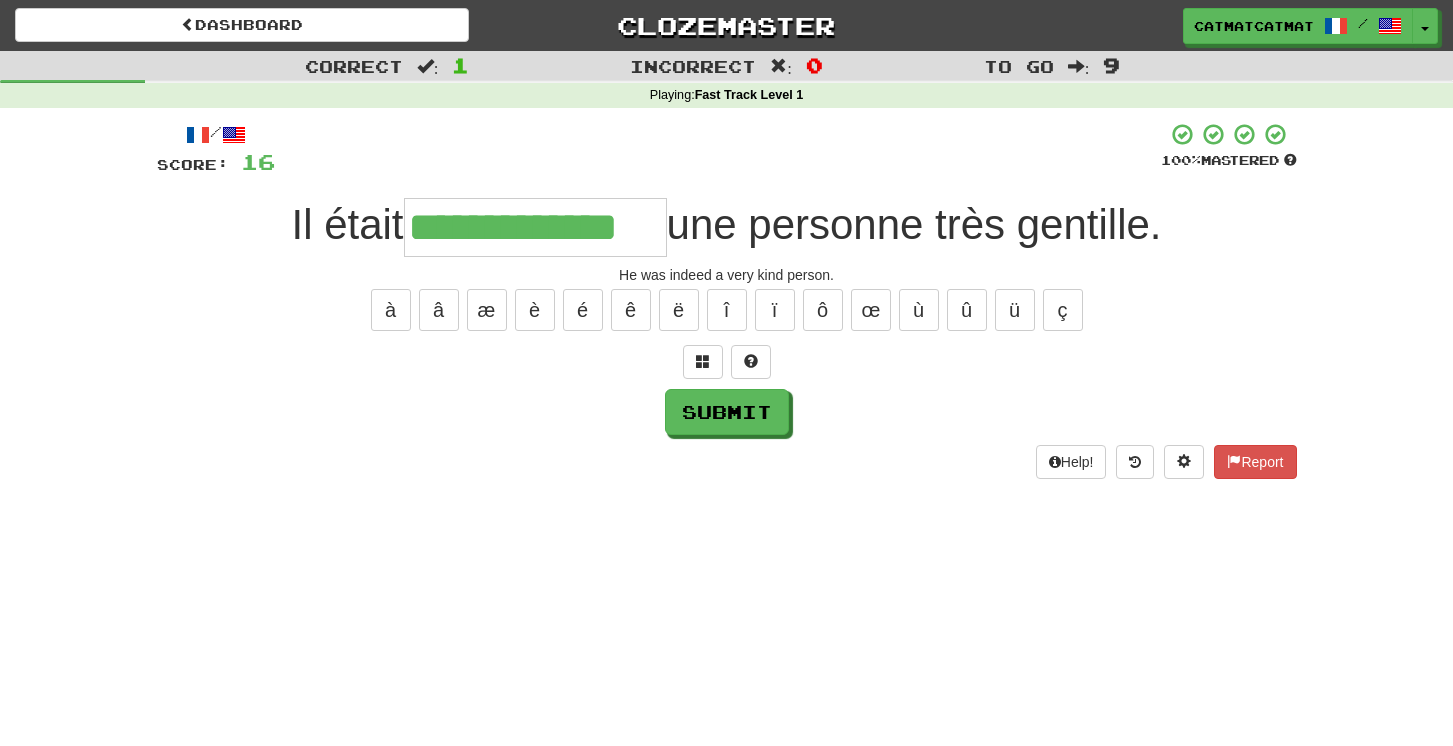 type on "**********" 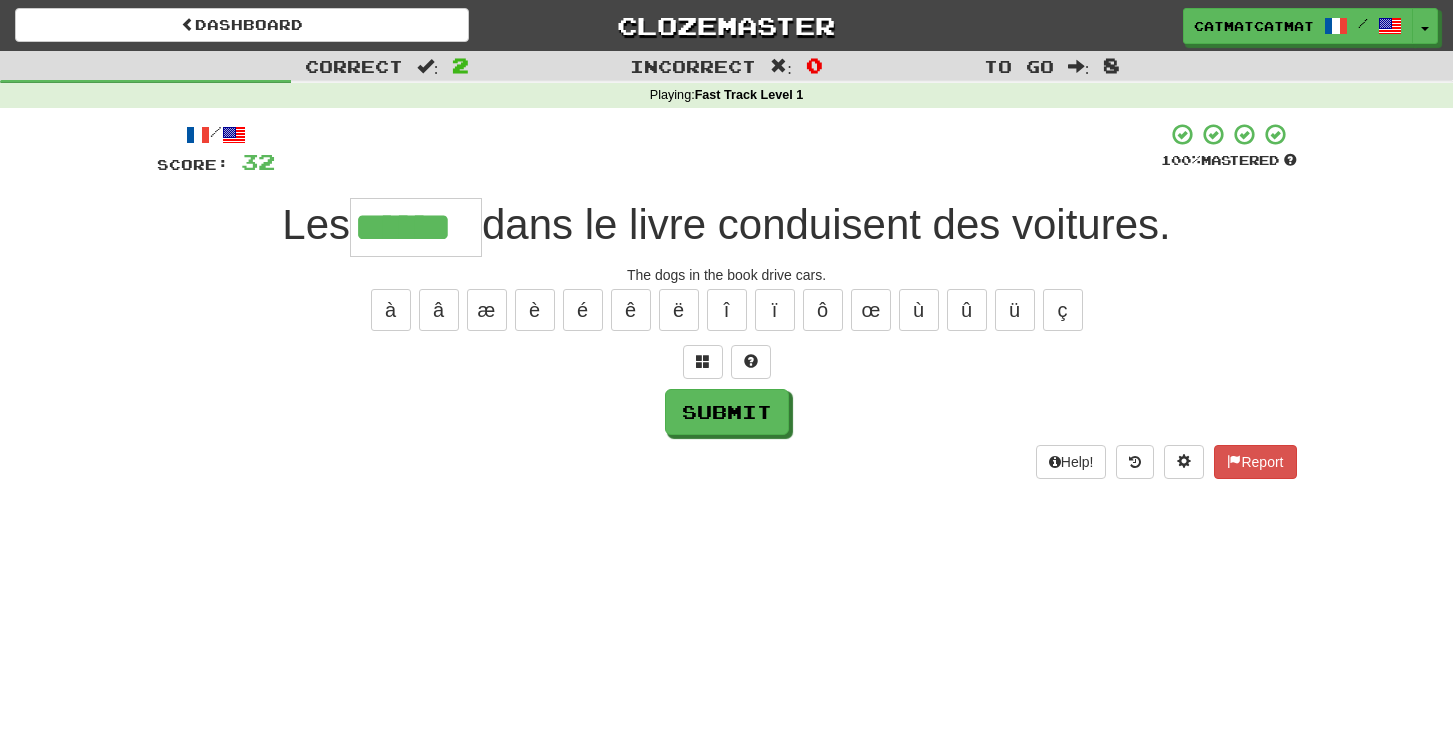 type on "******" 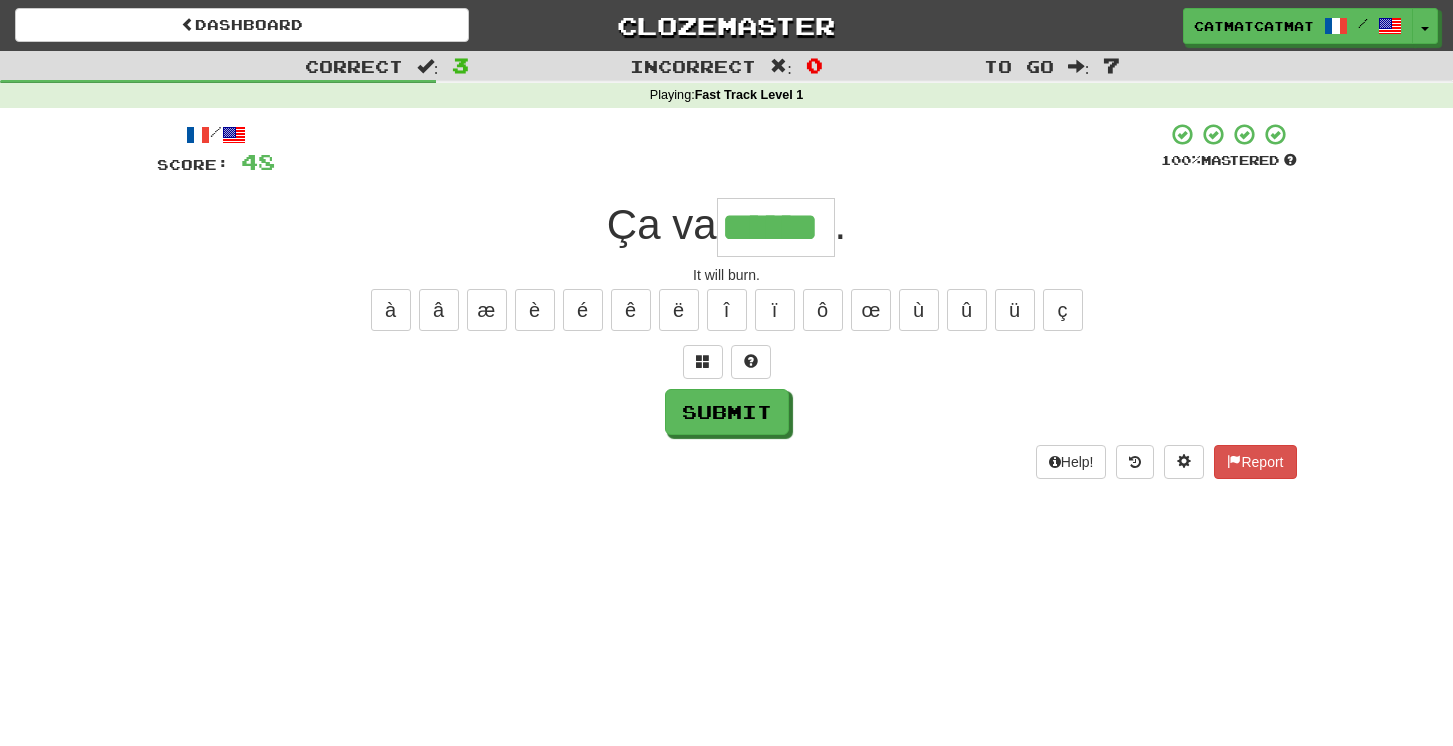type on "******" 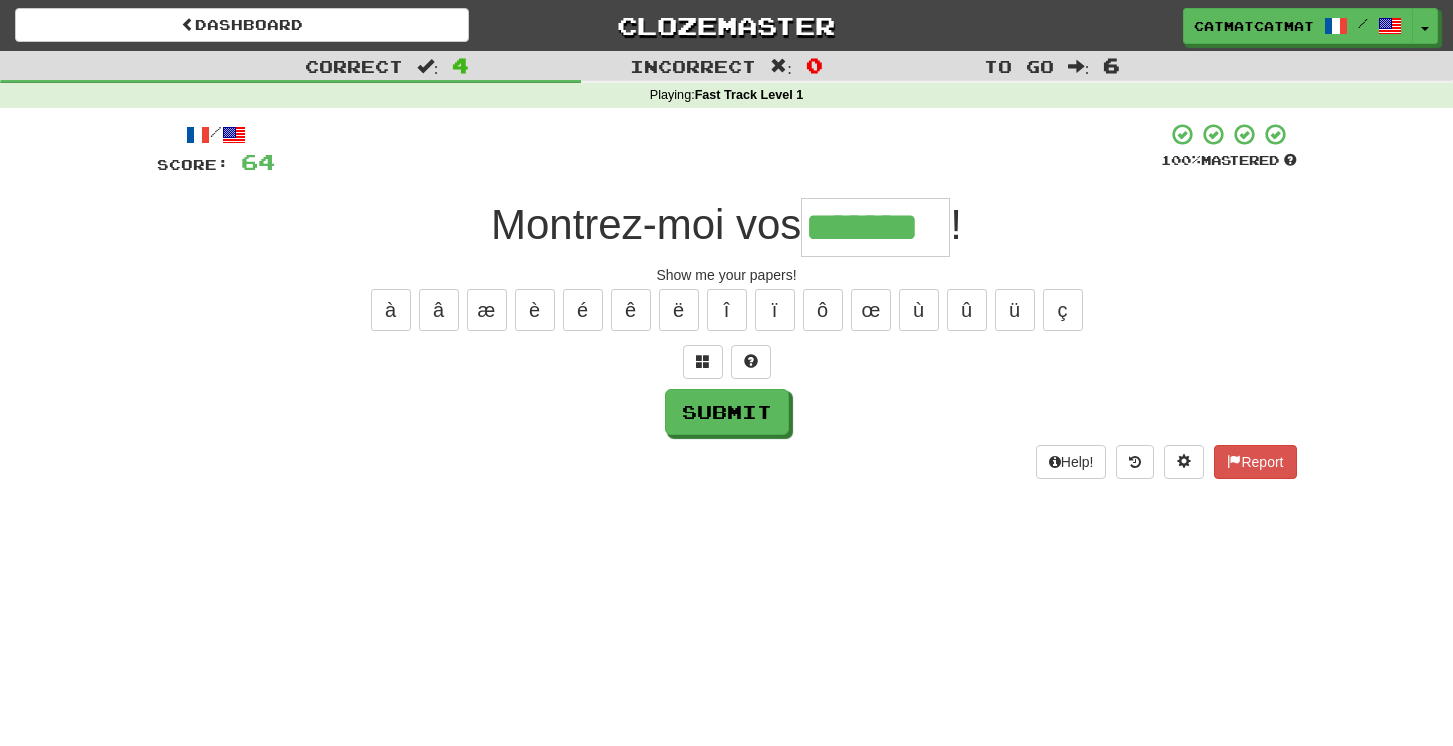 type on "*******" 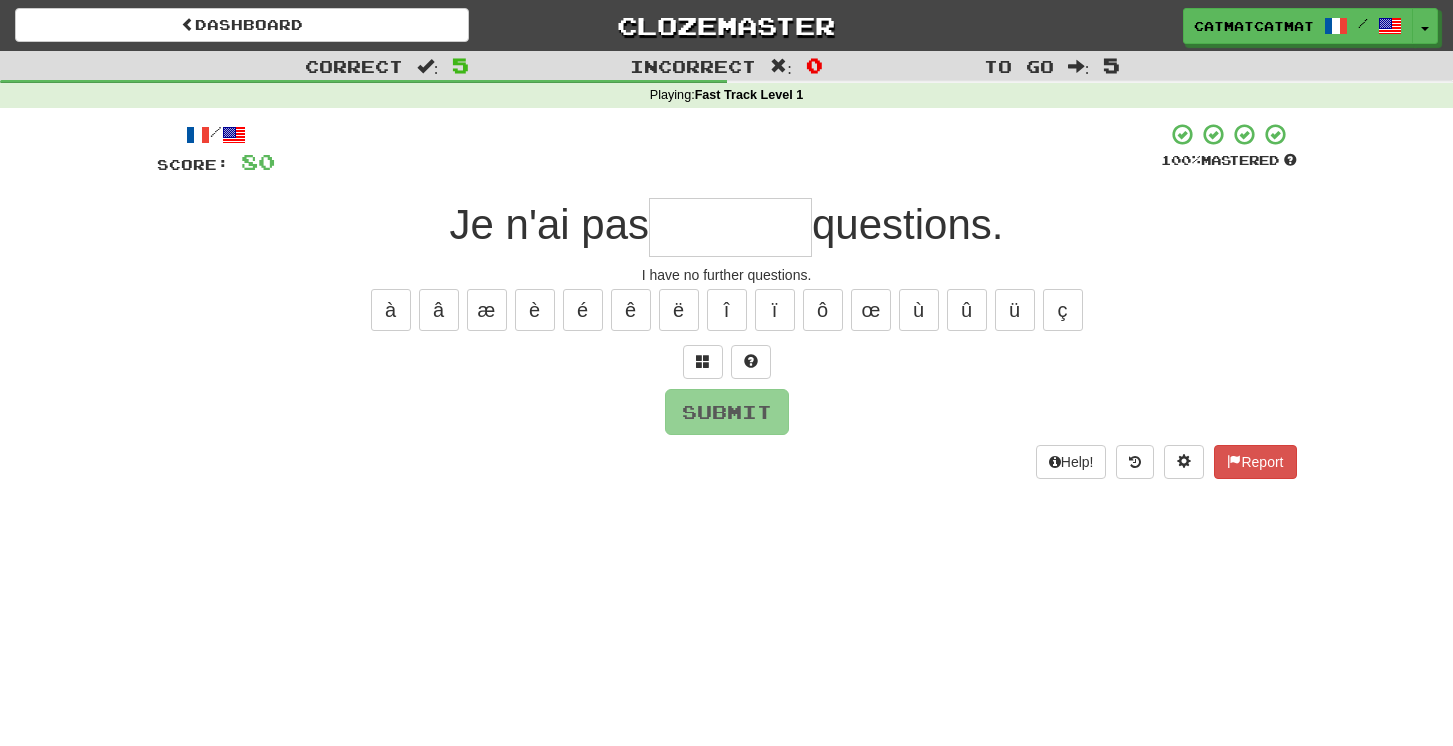 type on "*" 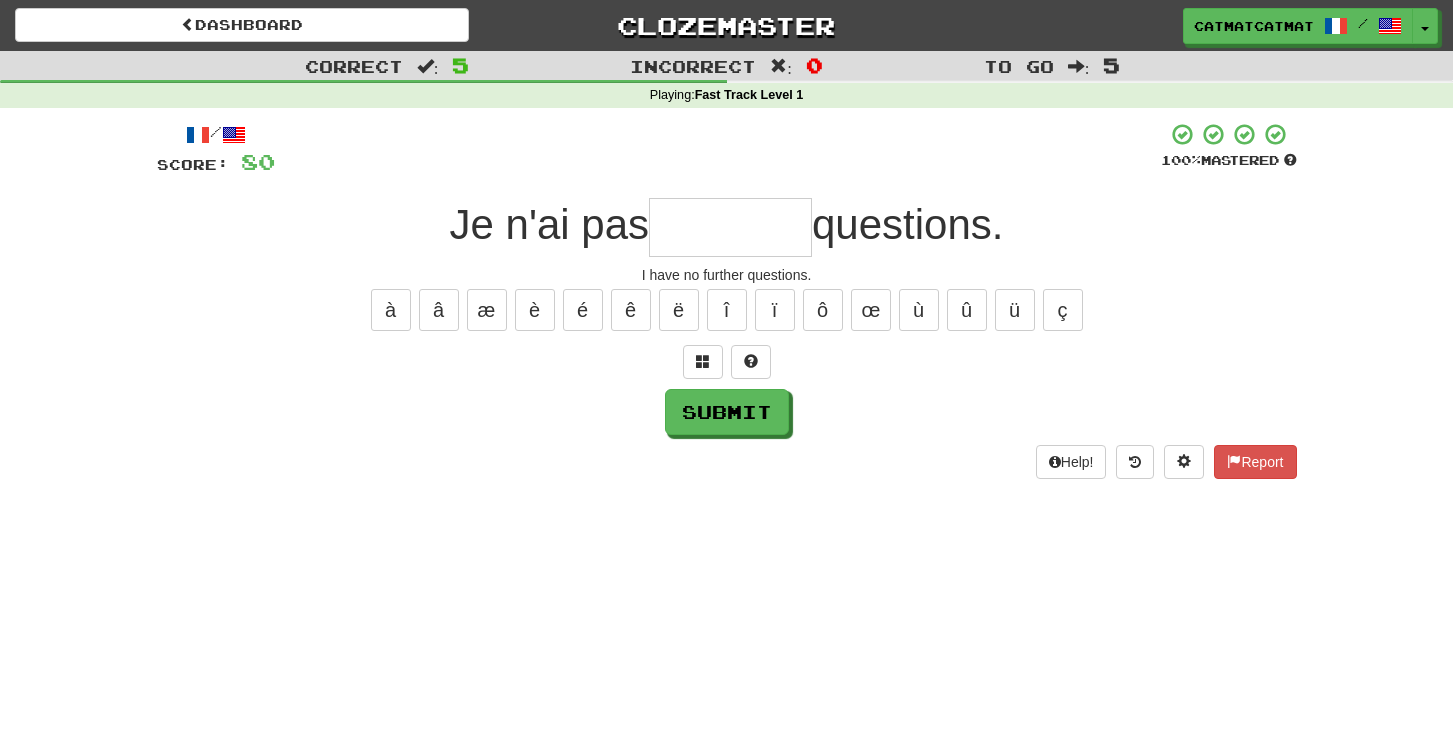 type on "*" 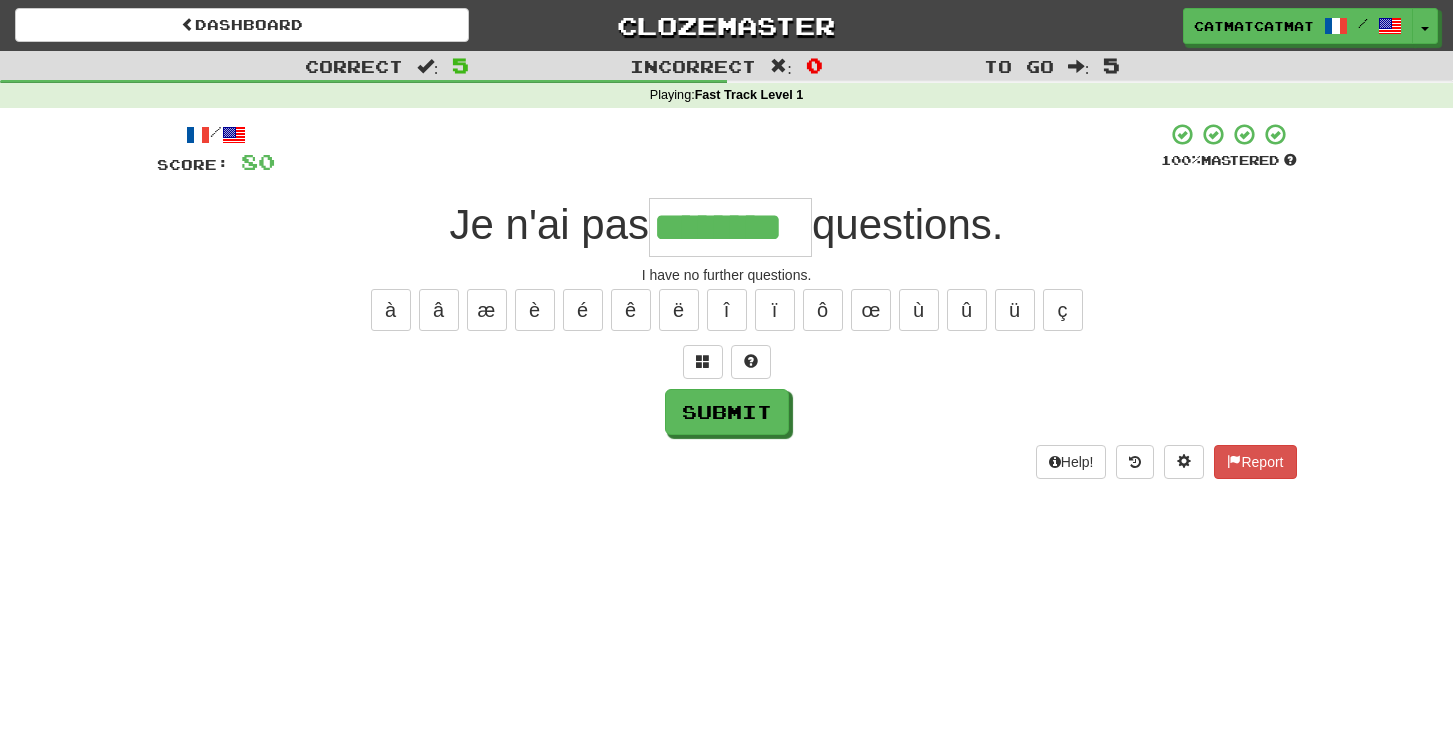 type on "********" 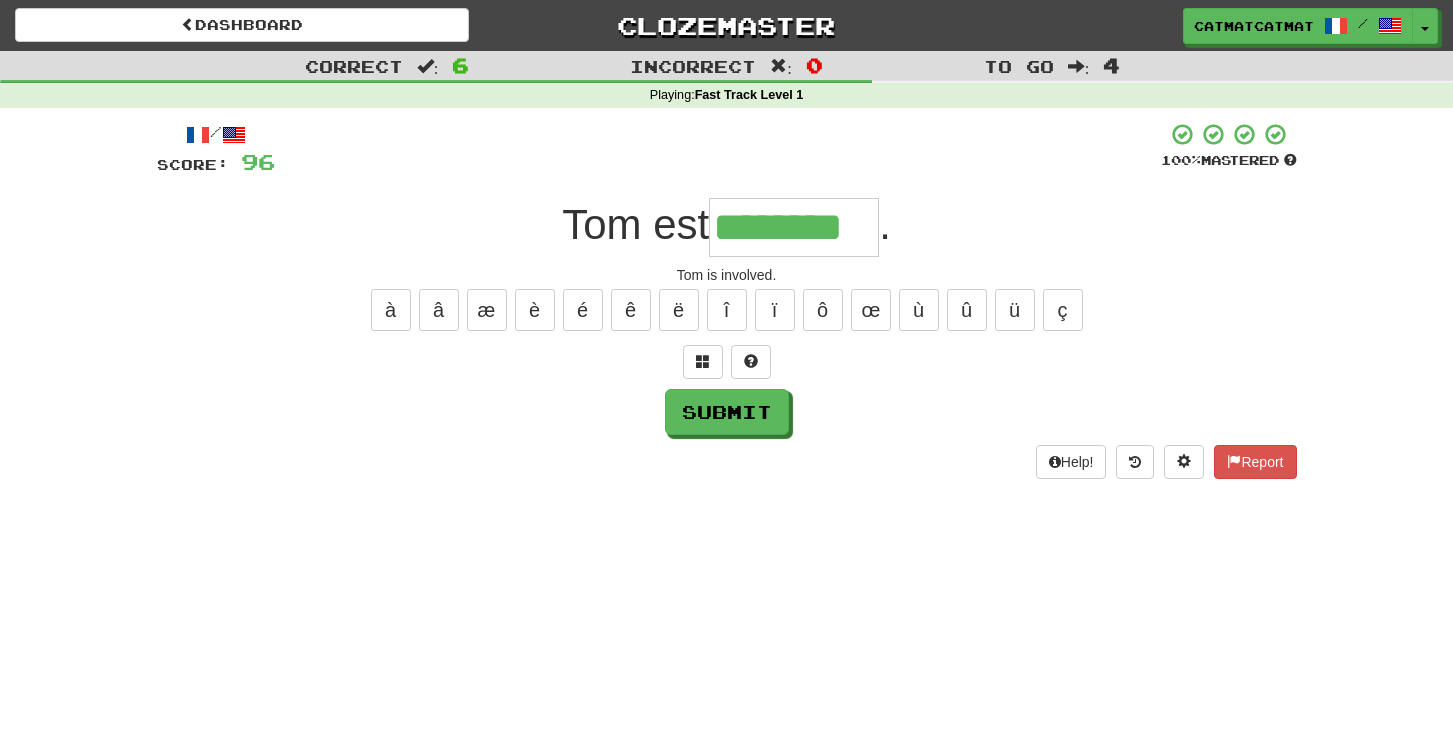 type on "********" 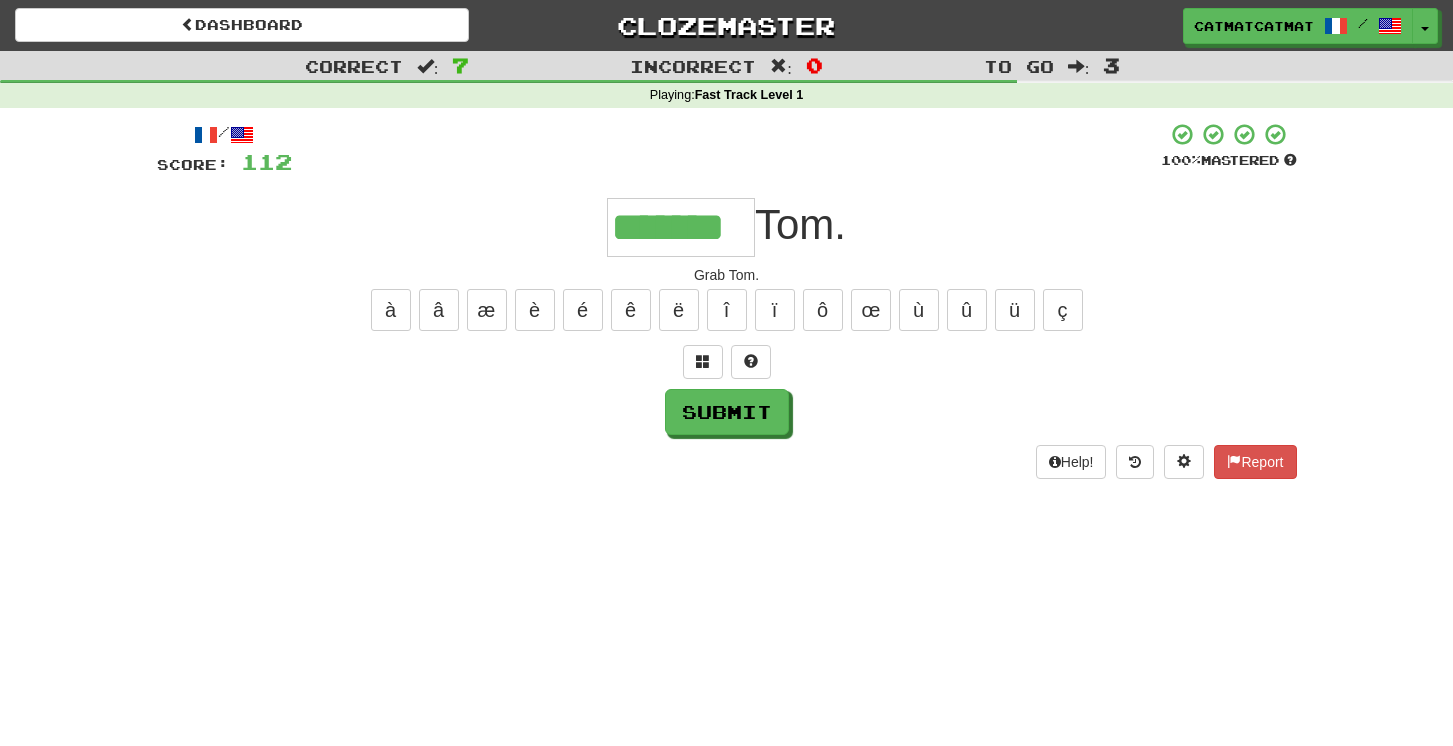 type on "*******" 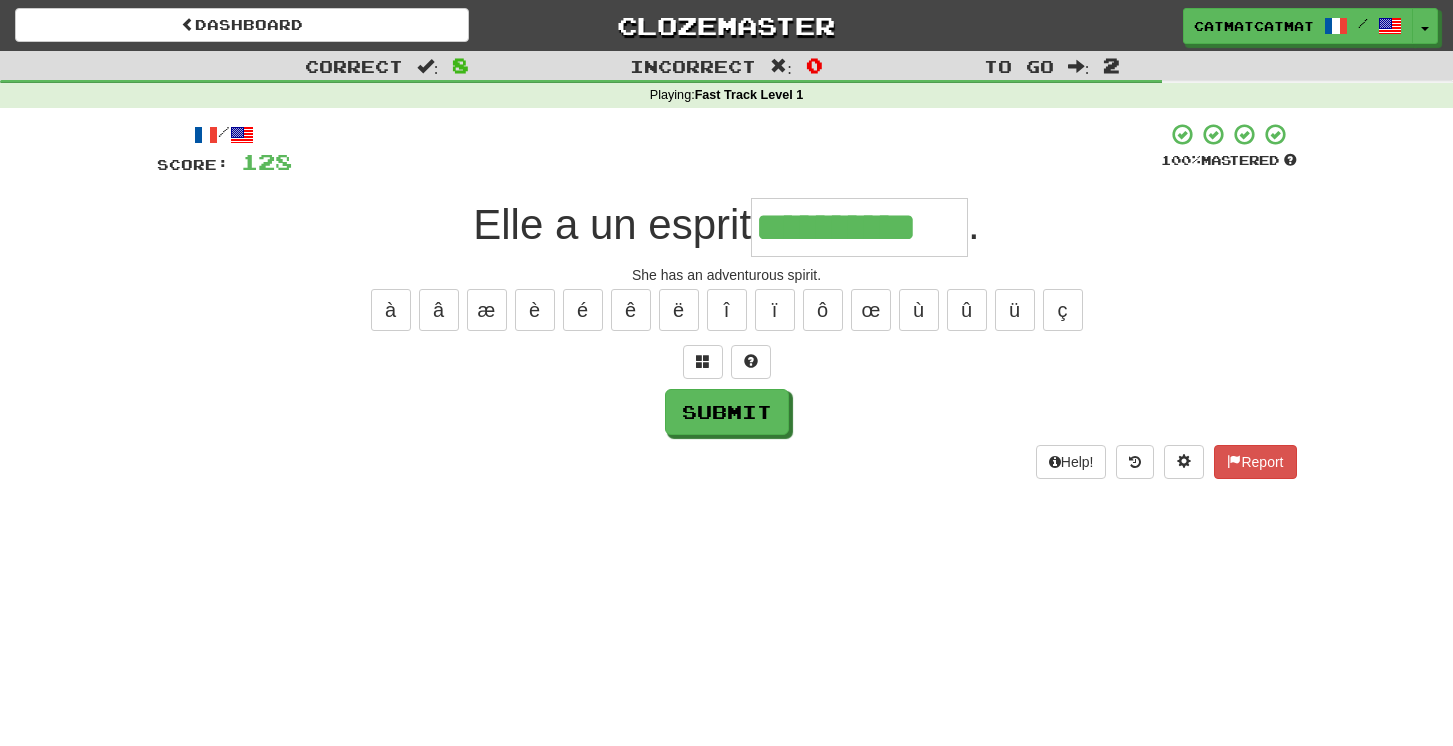 type on "**********" 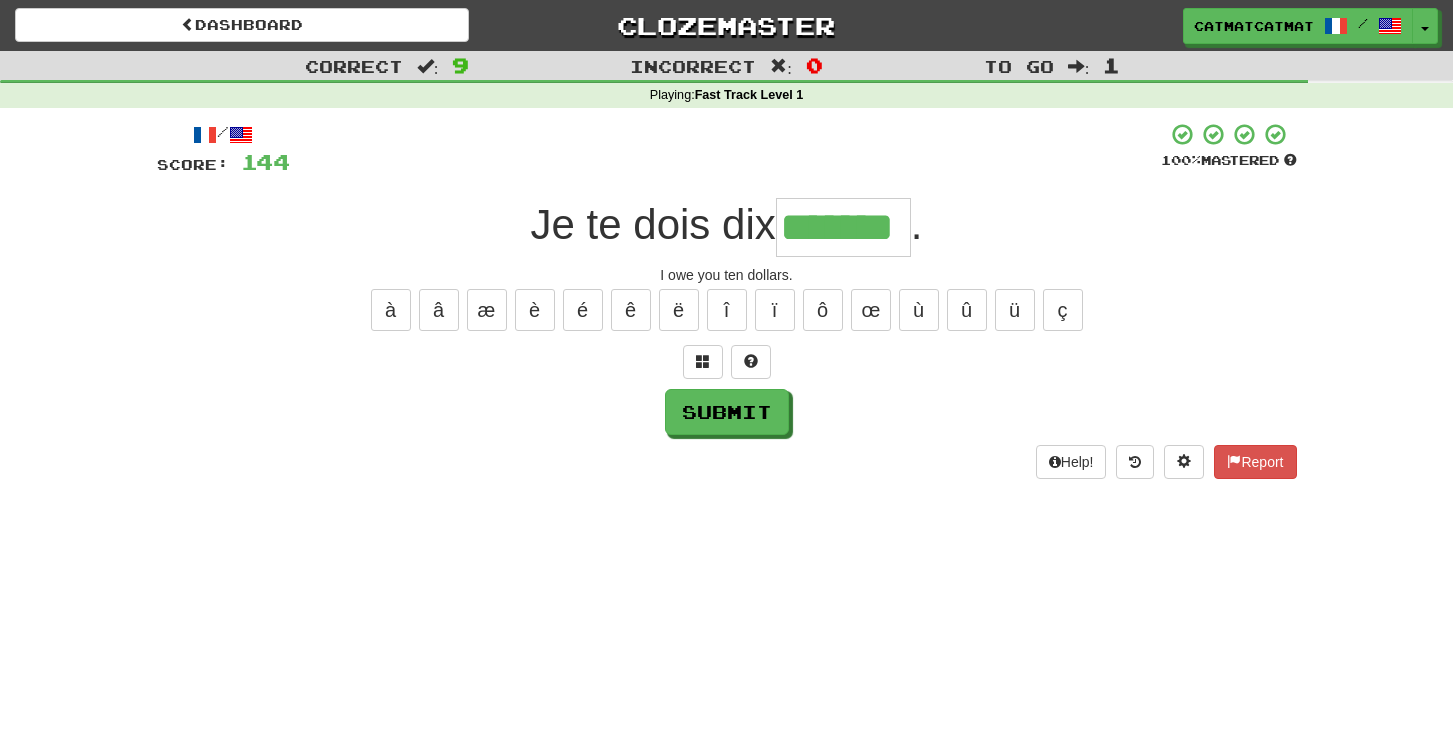 type on "*******" 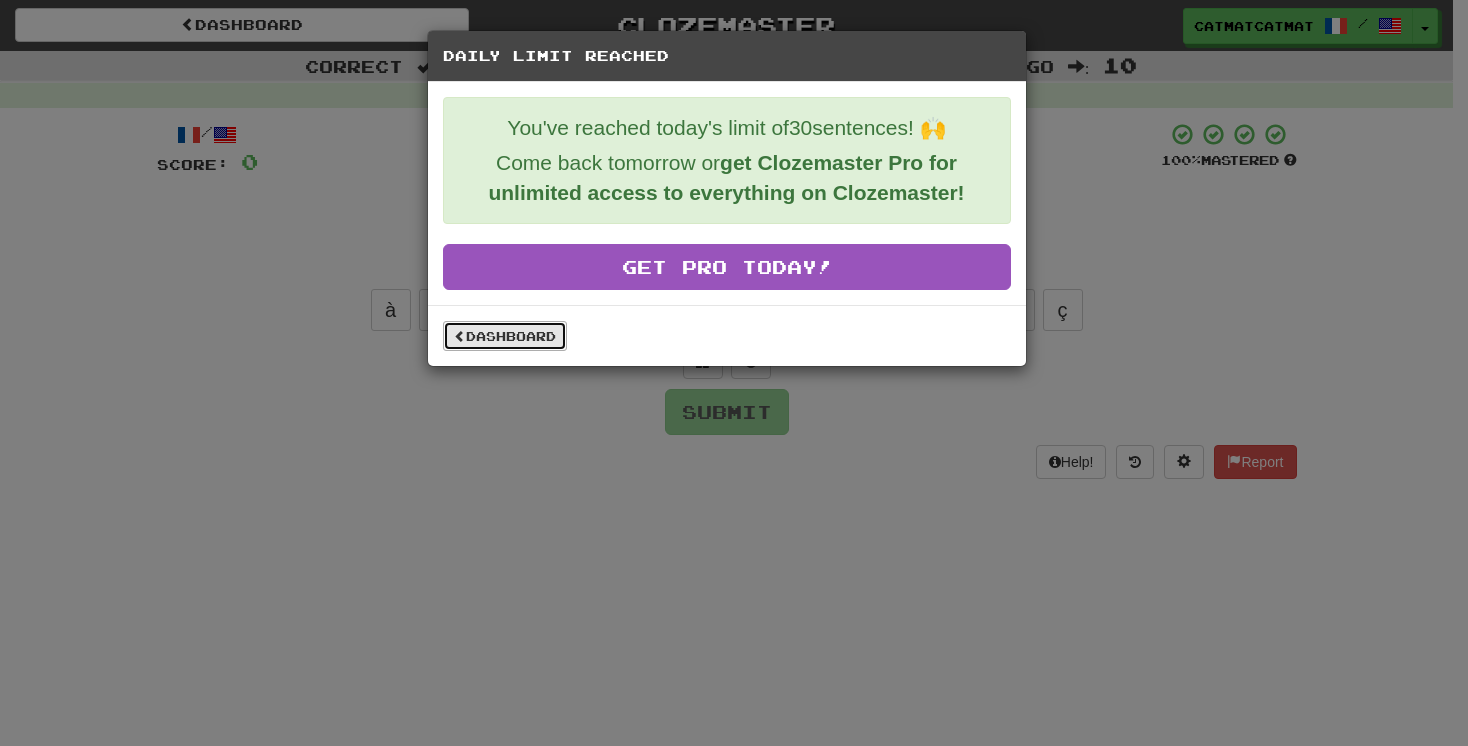 click on "Dashboard" at bounding box center (505, 336) 